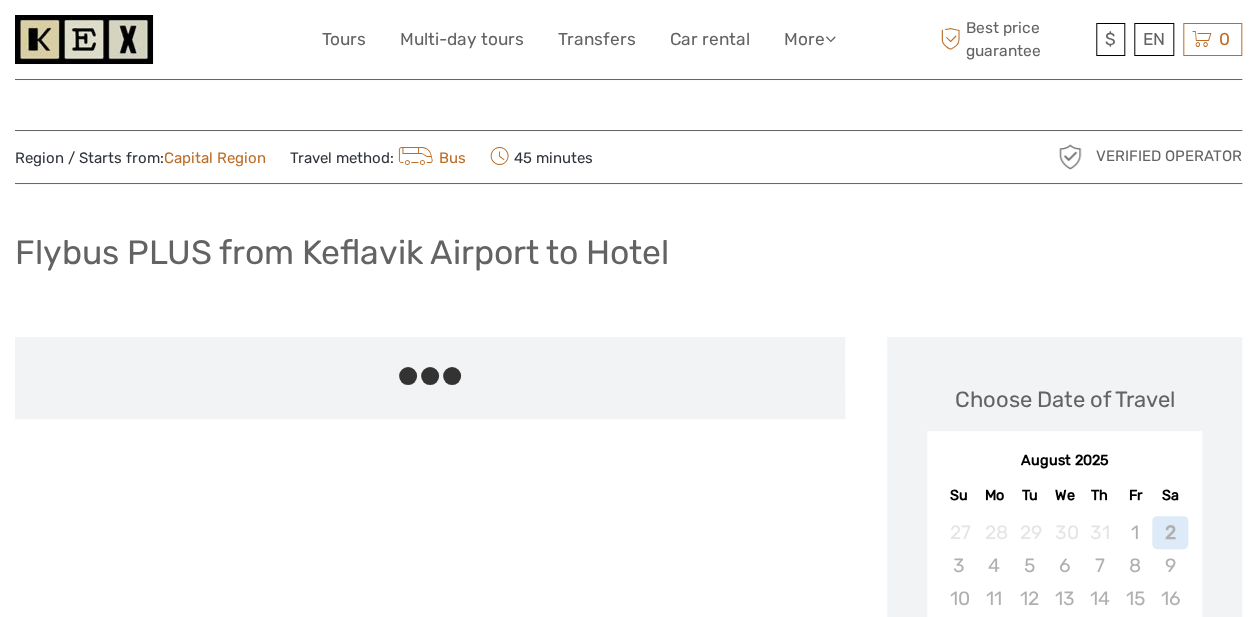 scroll, scrollTop: 194, scrollLeft: 0, axis: vertical 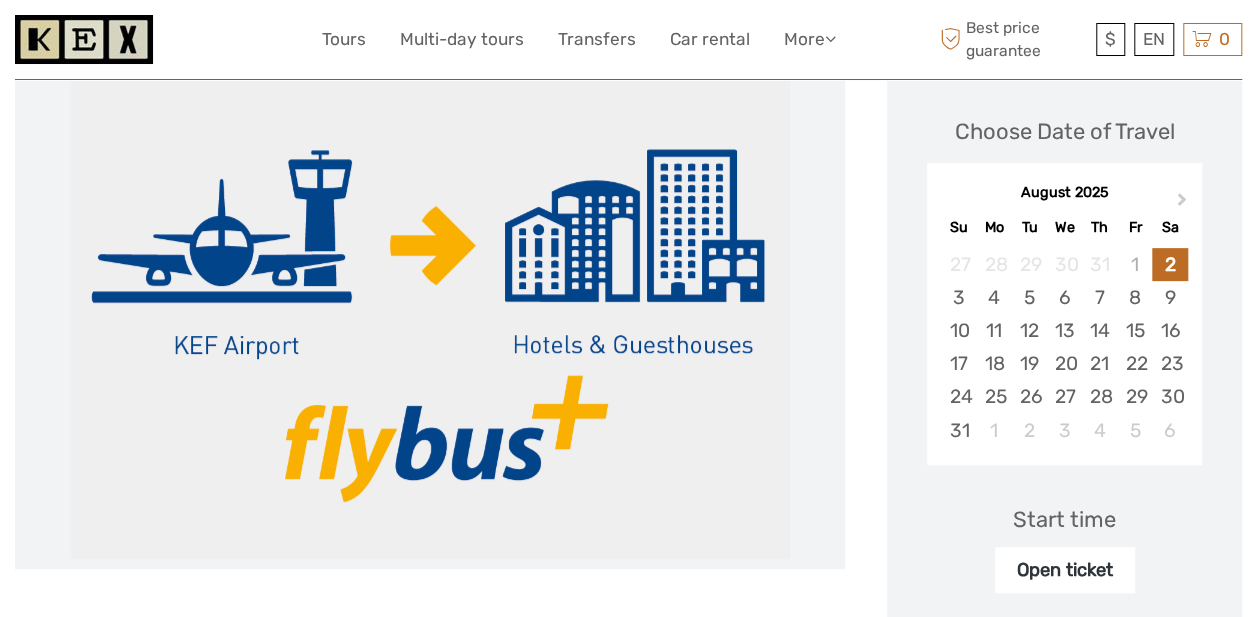 click on "7" at bounding box center [1099, 297] 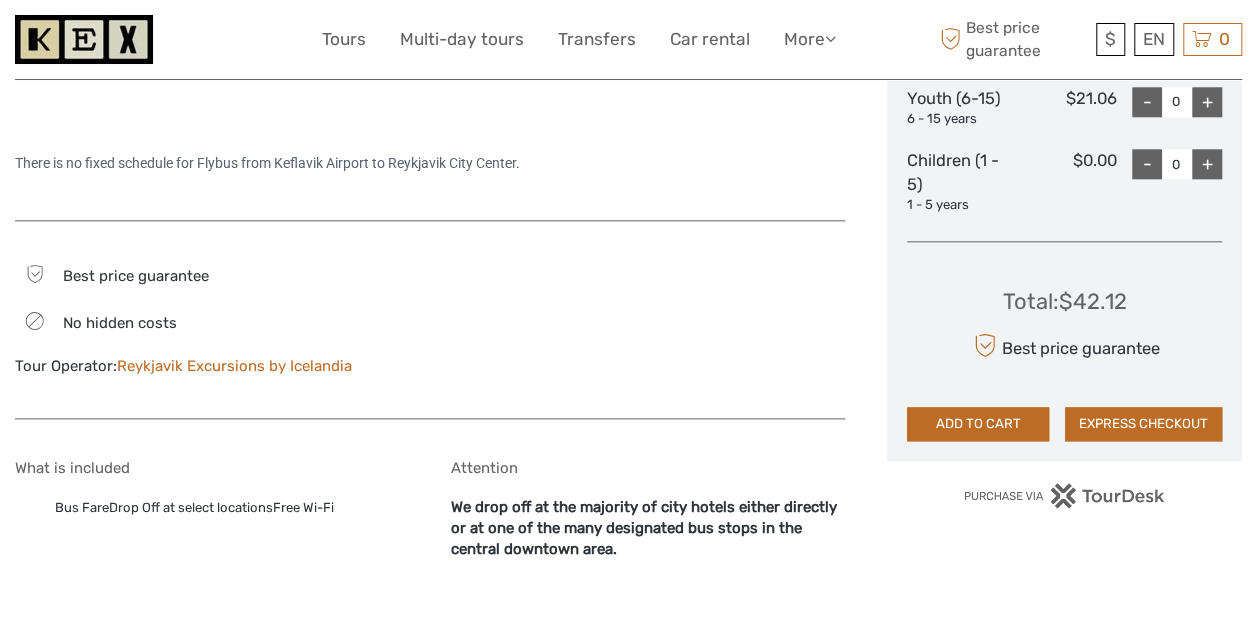 scroll, scrollTop: 1045, scrollLeft: 0, axis: vertical 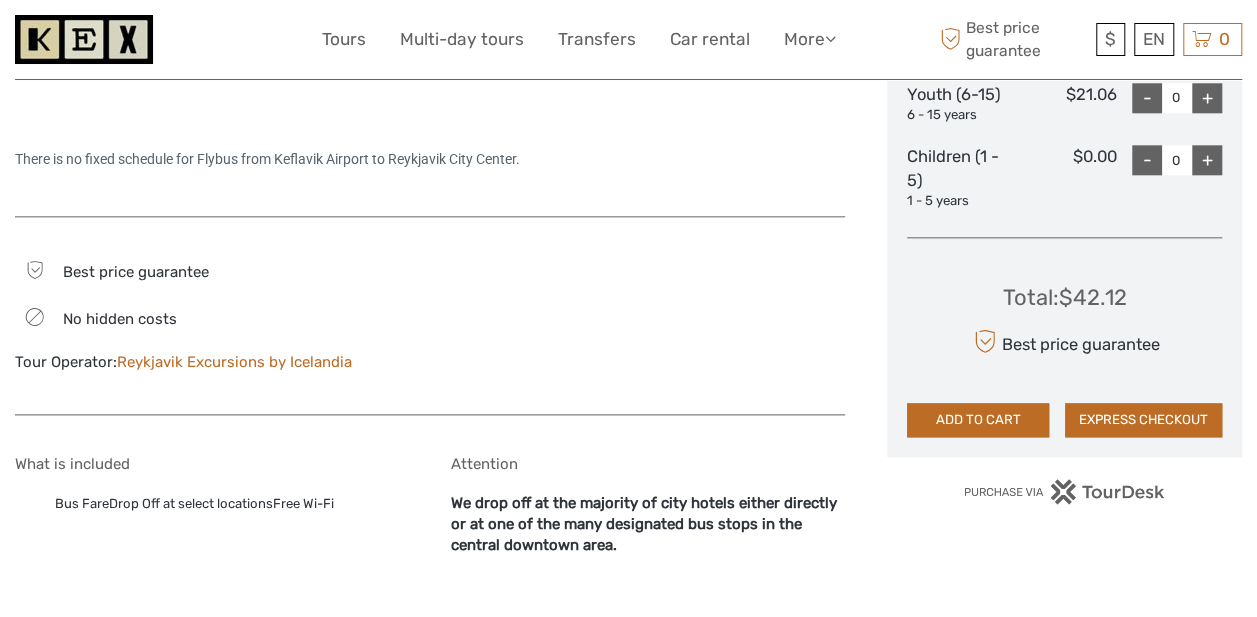 click on "ADD TO CART" at bounding box center (978, 420) 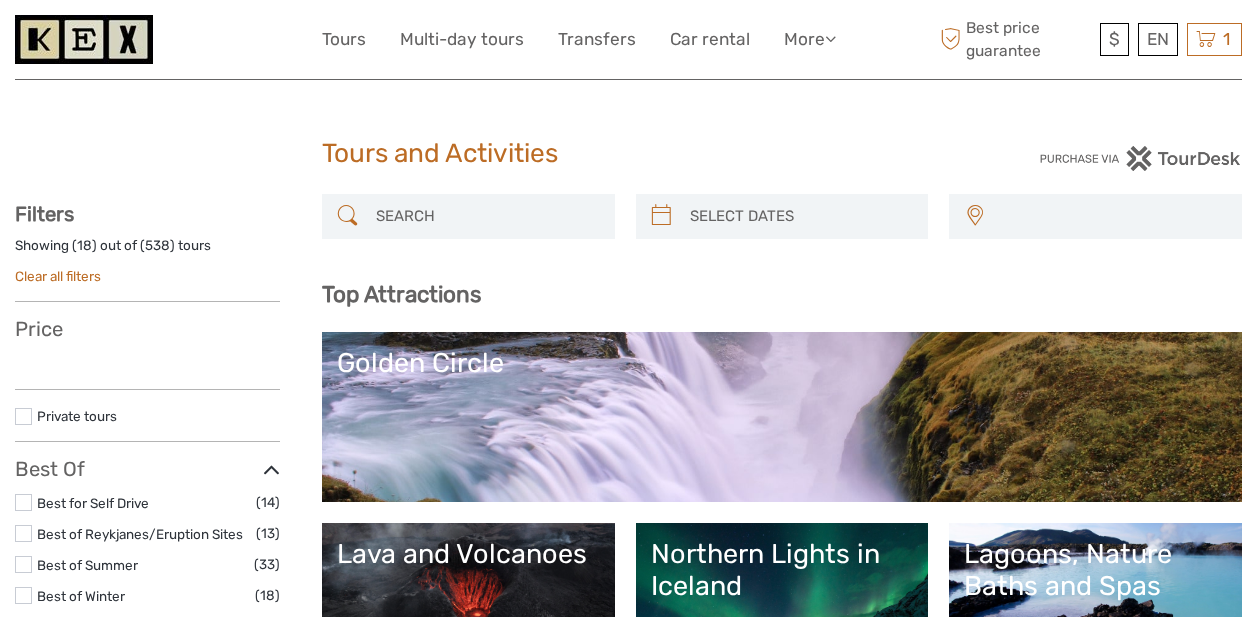 select 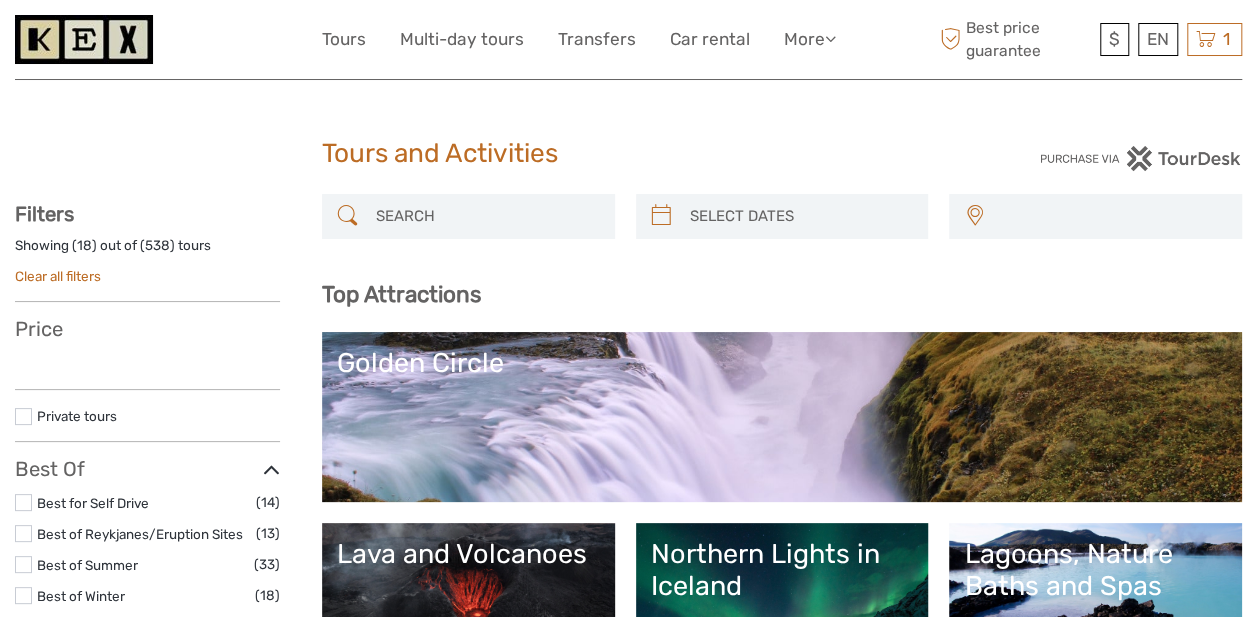 scroll, scrollTop: 0, scrollLeft: 0, axis: both 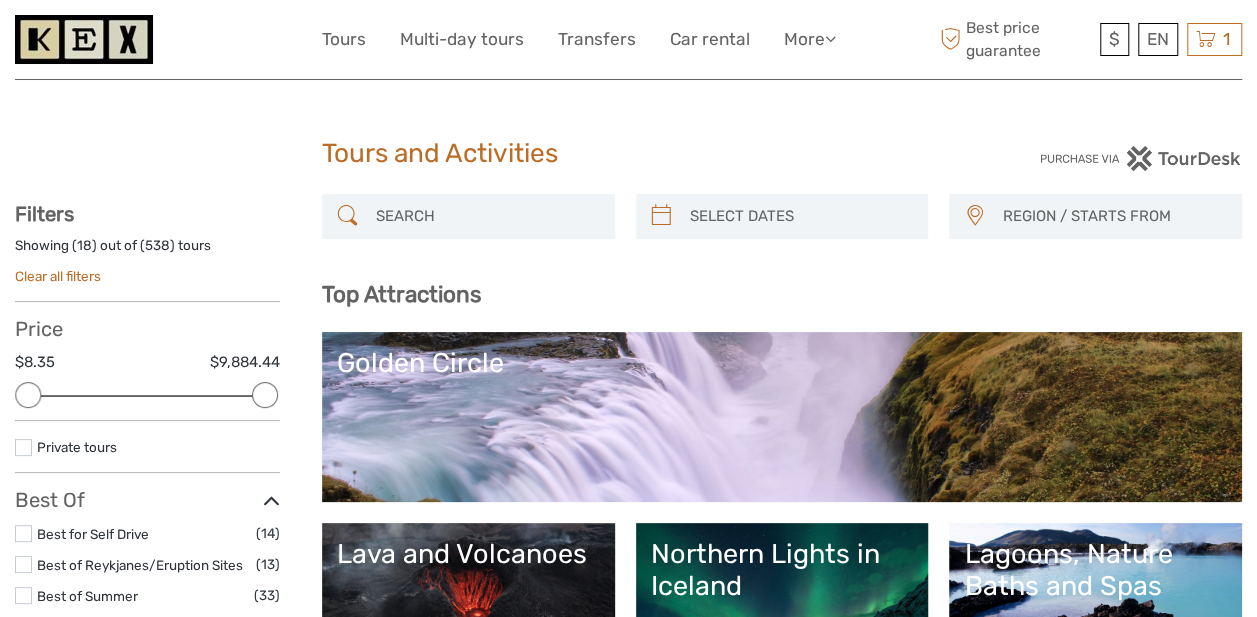 click at bounding box center (1206, 39) 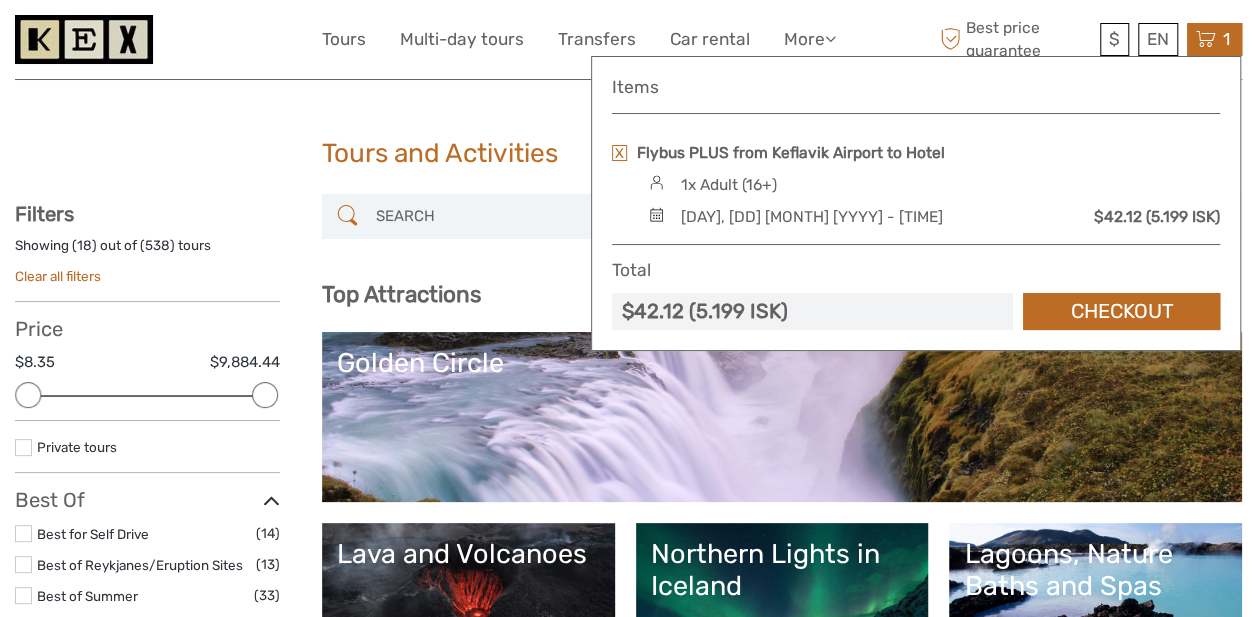 click on "Checkout" at bounding box center (1121, 311) 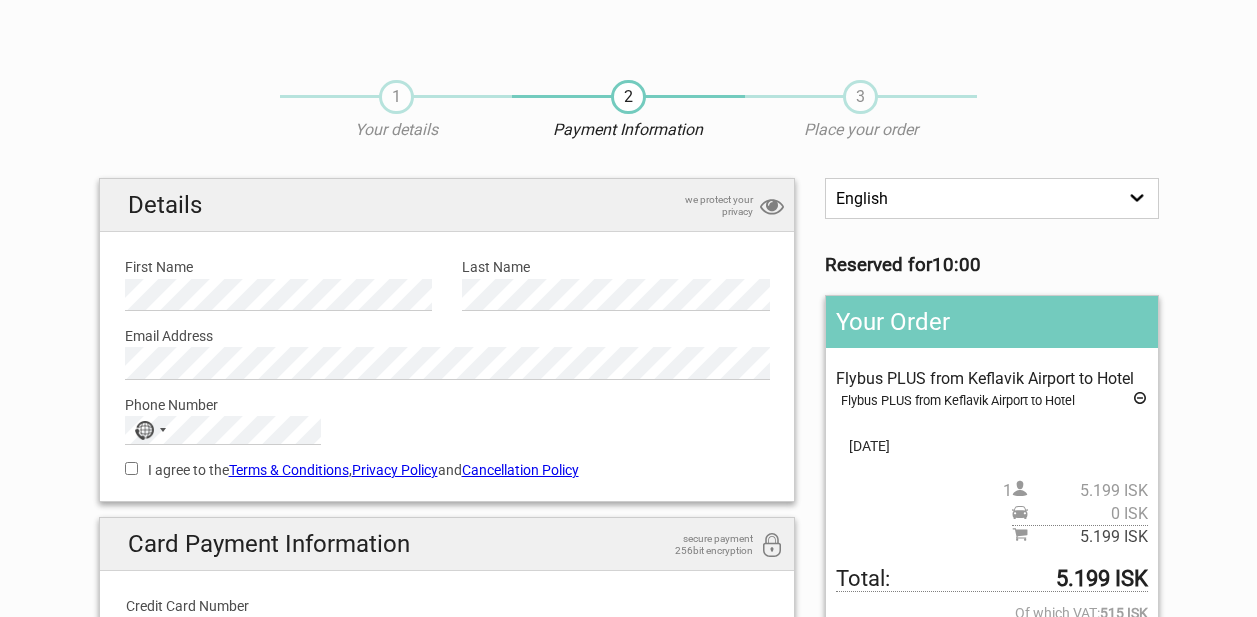 scroll, scrollTop: 0, scrollLeft: 0, axis: both 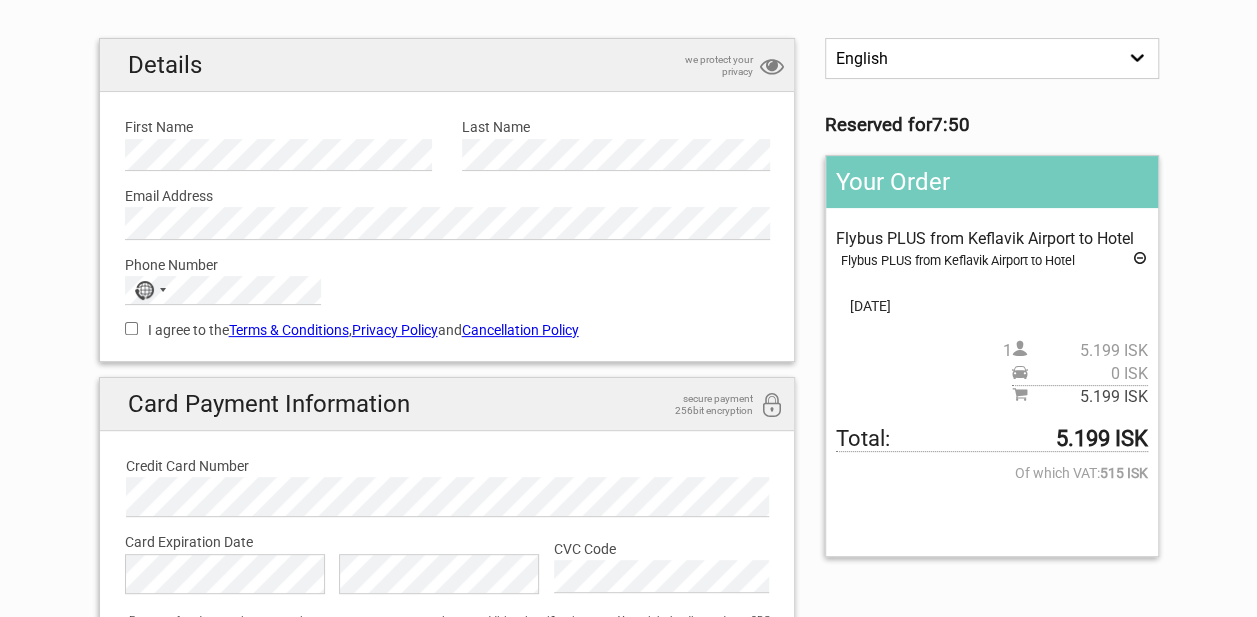 click on "I agree to the  Terms & Conditions ,  Privacy Policy  and  Cancellation Policy" at bounding box center (131, 328) 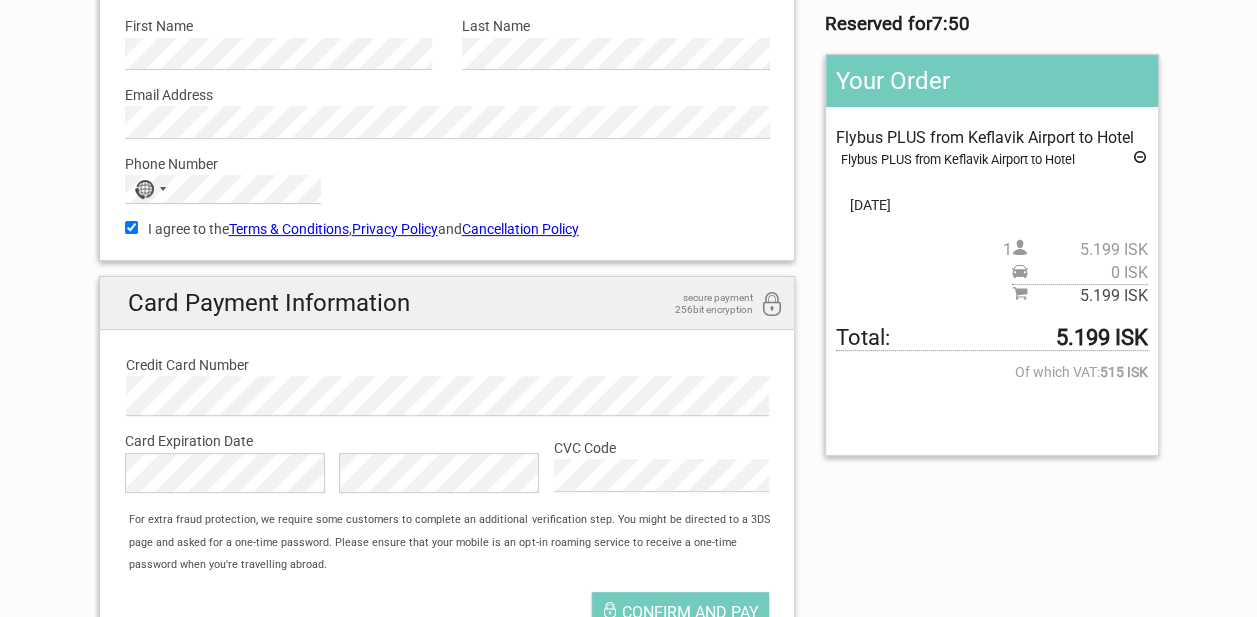 scroll, scrollTop: 243, scrollLeft: 0, axis: vertical 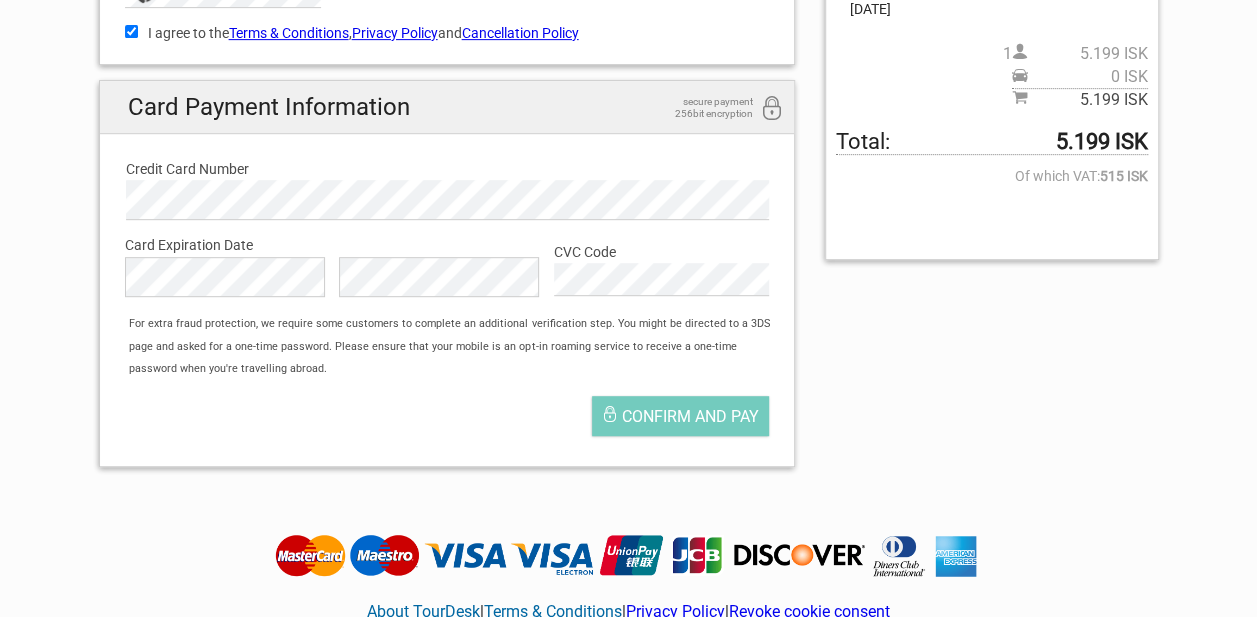 click on "Confirm and pay" at bounding box center [690, 416] 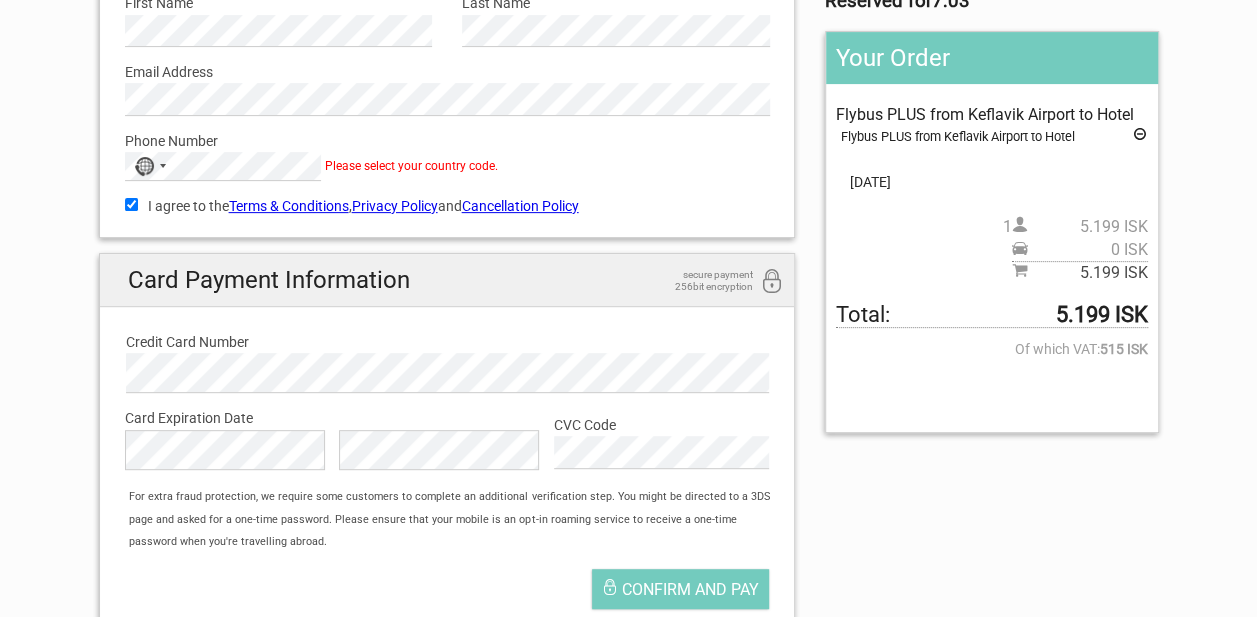 scroll, scrollTop: 262, scrollLeft: 0, axis: vertical 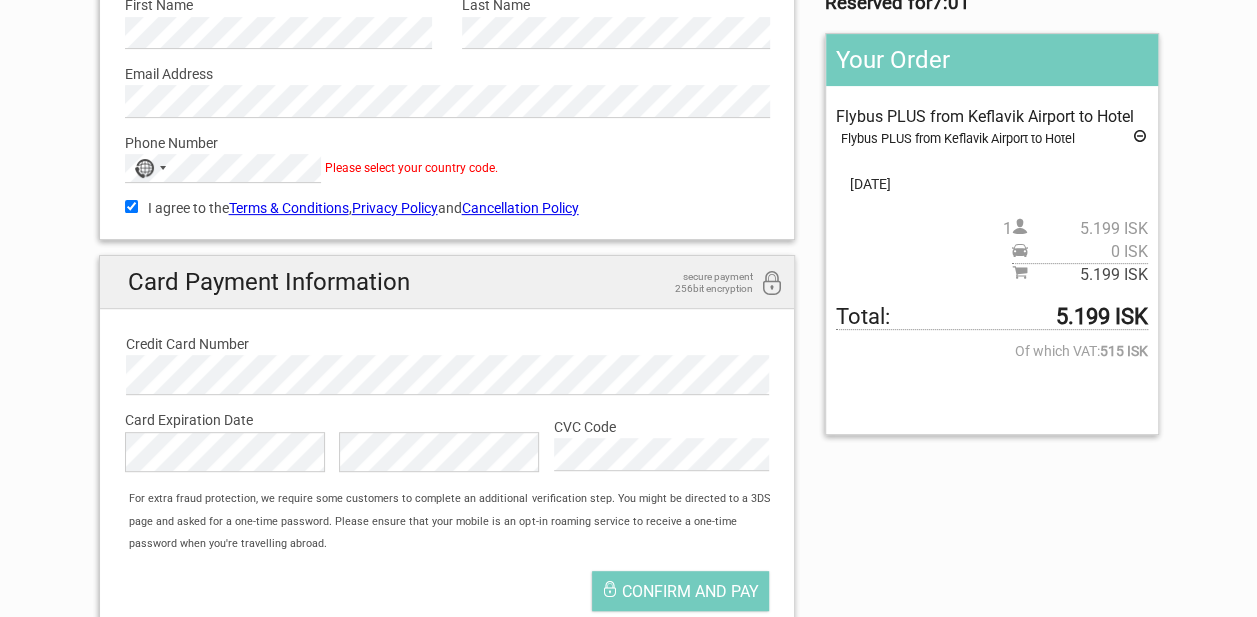 click on "No country selected" at bounding box center (144, 168) 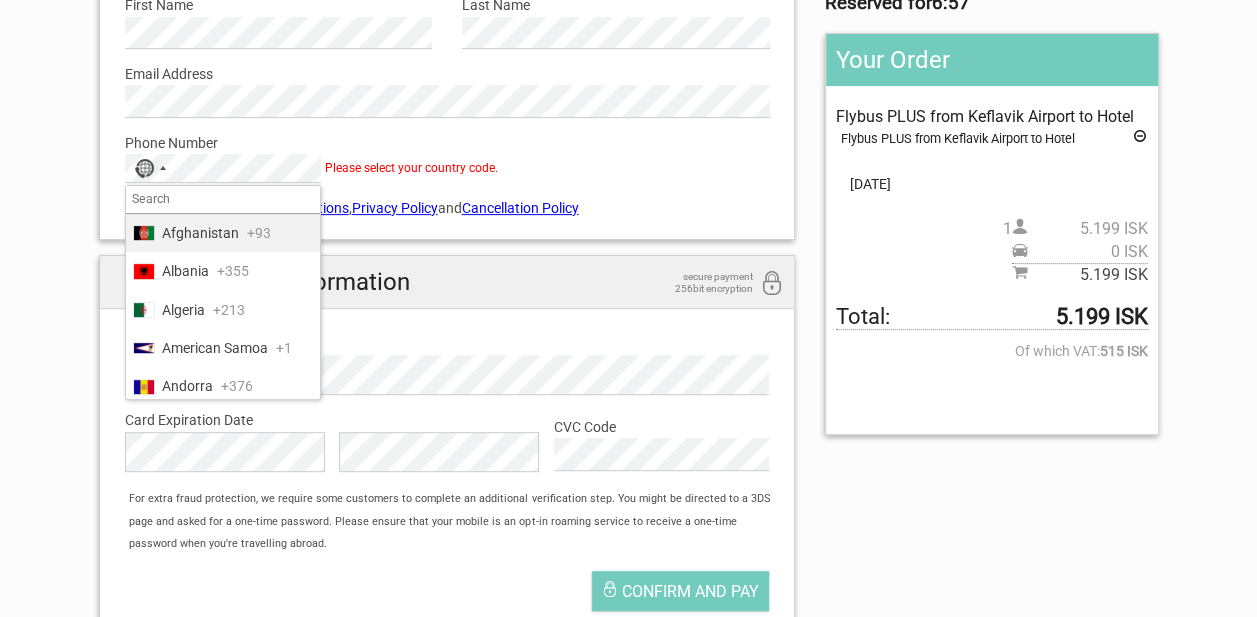 type on "1" 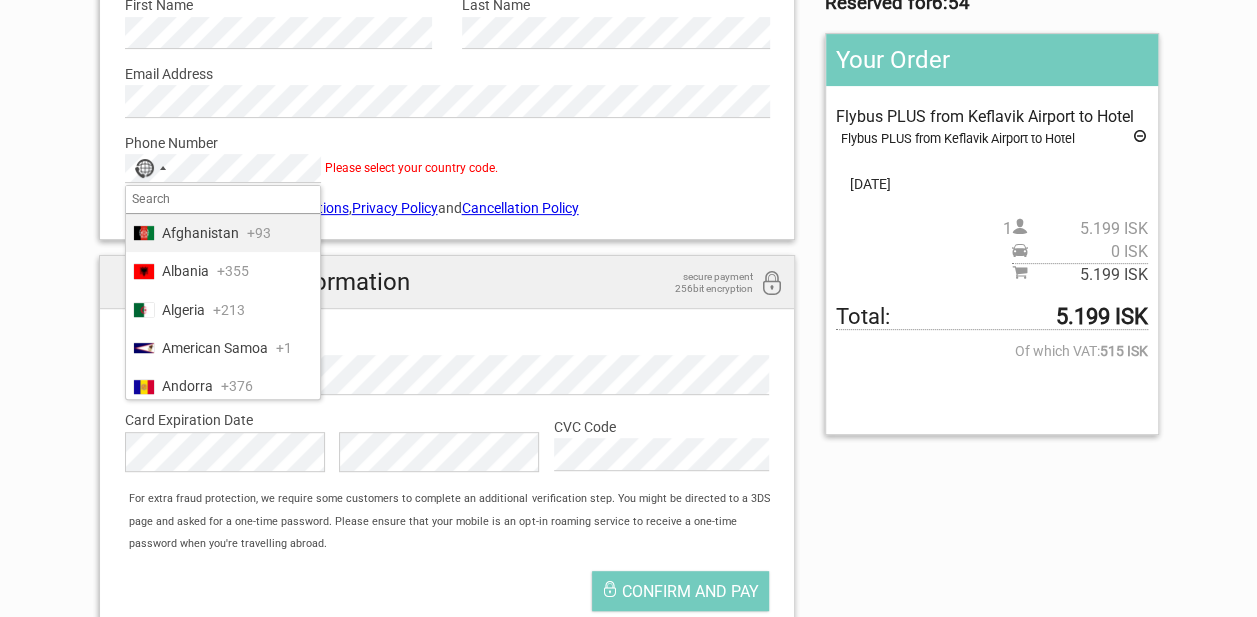type on "a" 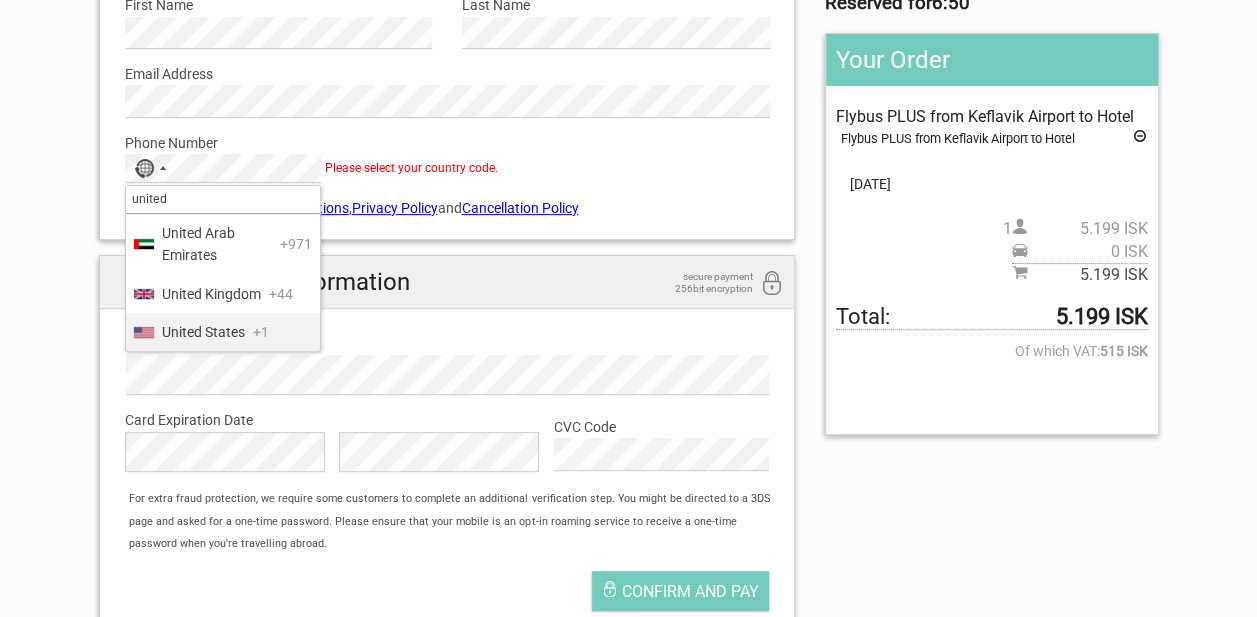 type on "united" 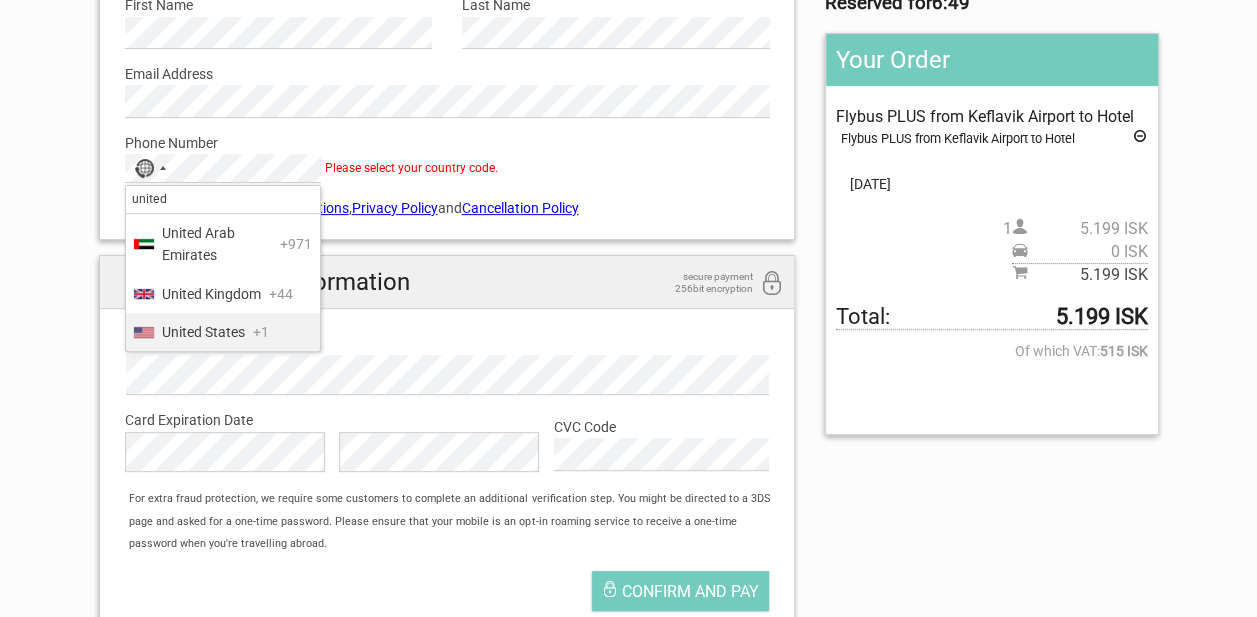 click on "United States" at bounding box center (203, 332) 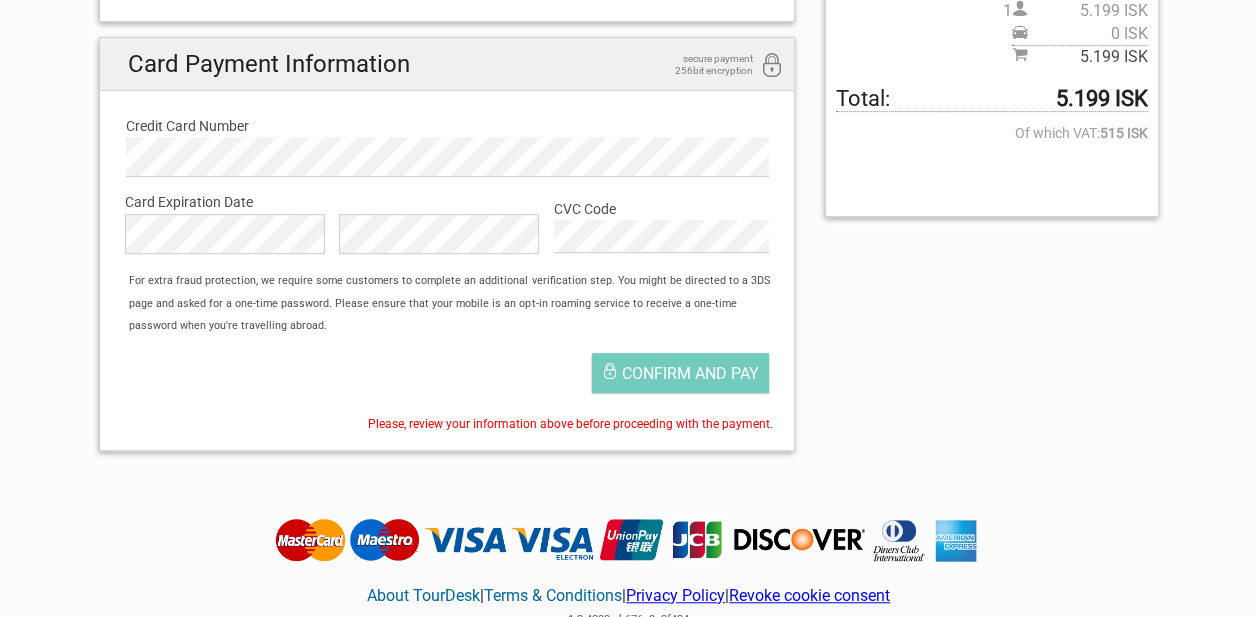 scroll, scrollTop: 482, scrollLeft: 0, axis: vertical 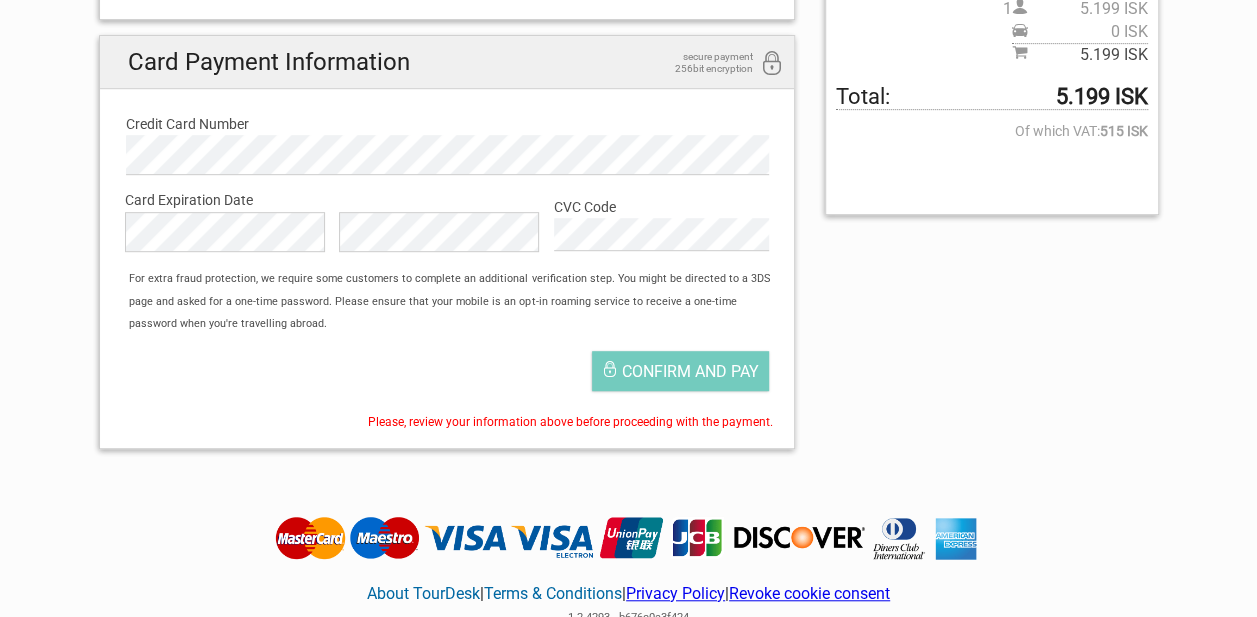 click on "Confirm and pay" at bounding box center (690, 371) 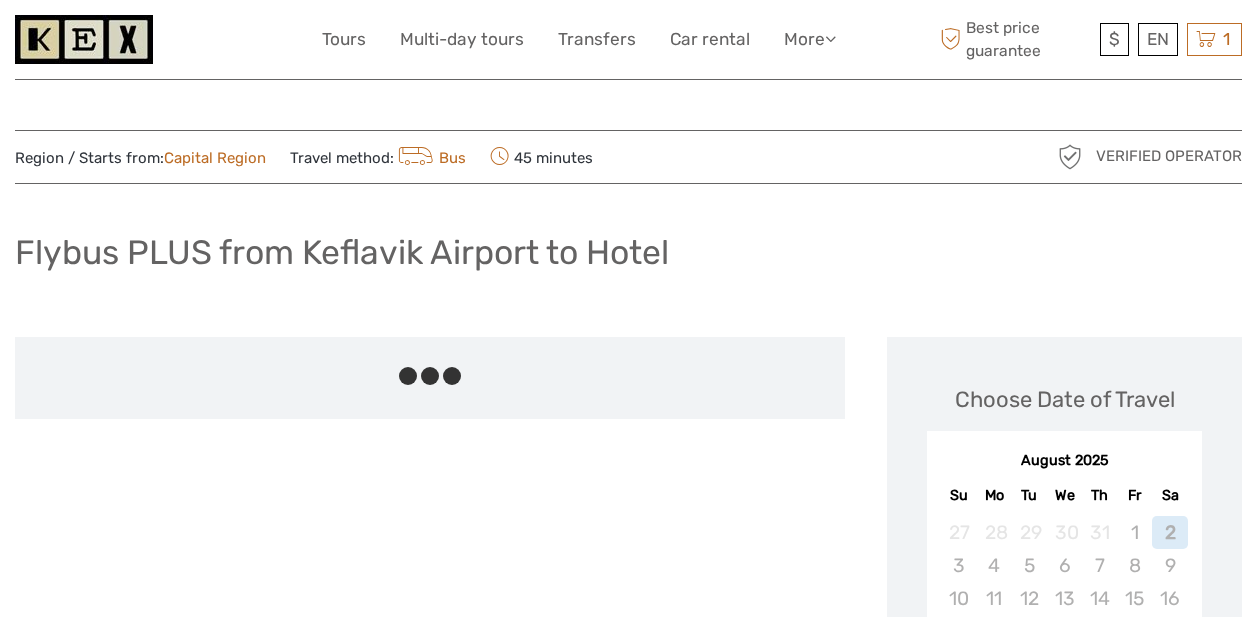 scroll, scrollTop: 0, scrollLeft: 0, axis: both 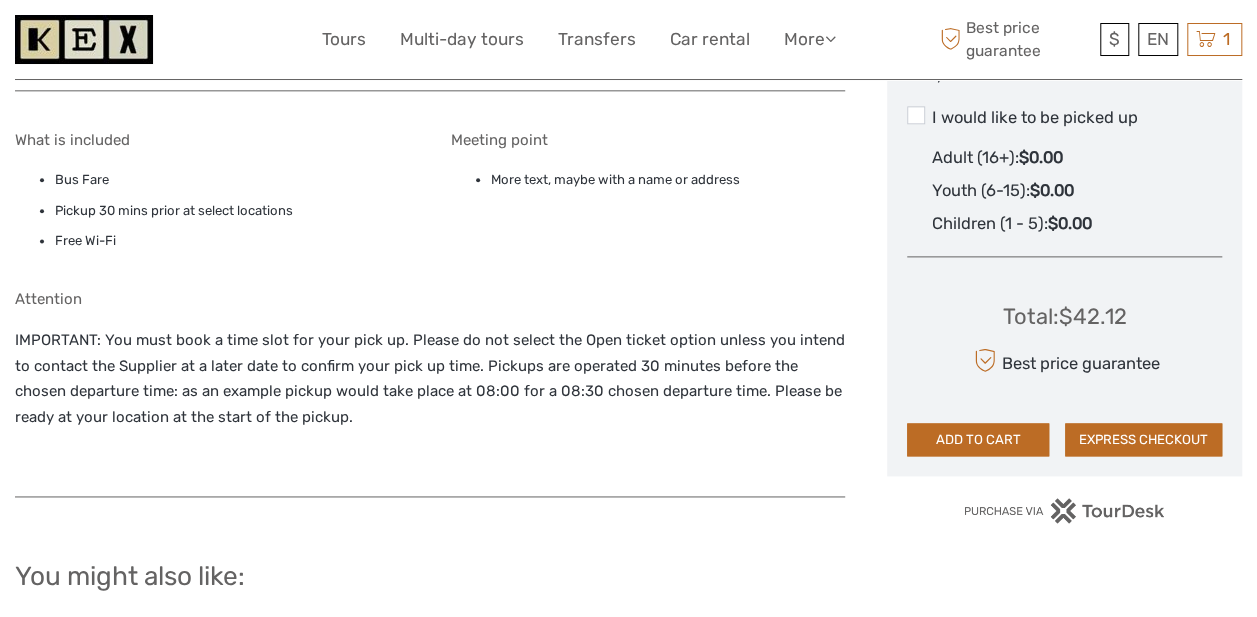 click on "EXPRESS CHECKOUT" at bounding box center (1143, 440) 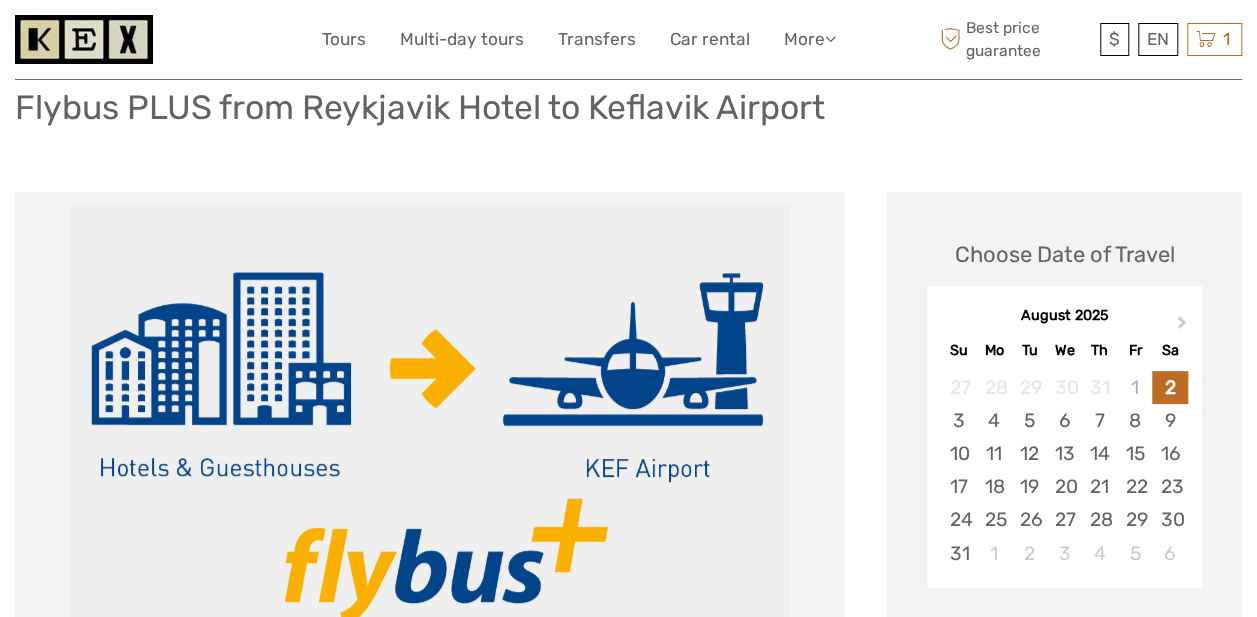 scroll, scrollTop: 144, scrollLeft: 0, axis: vertical 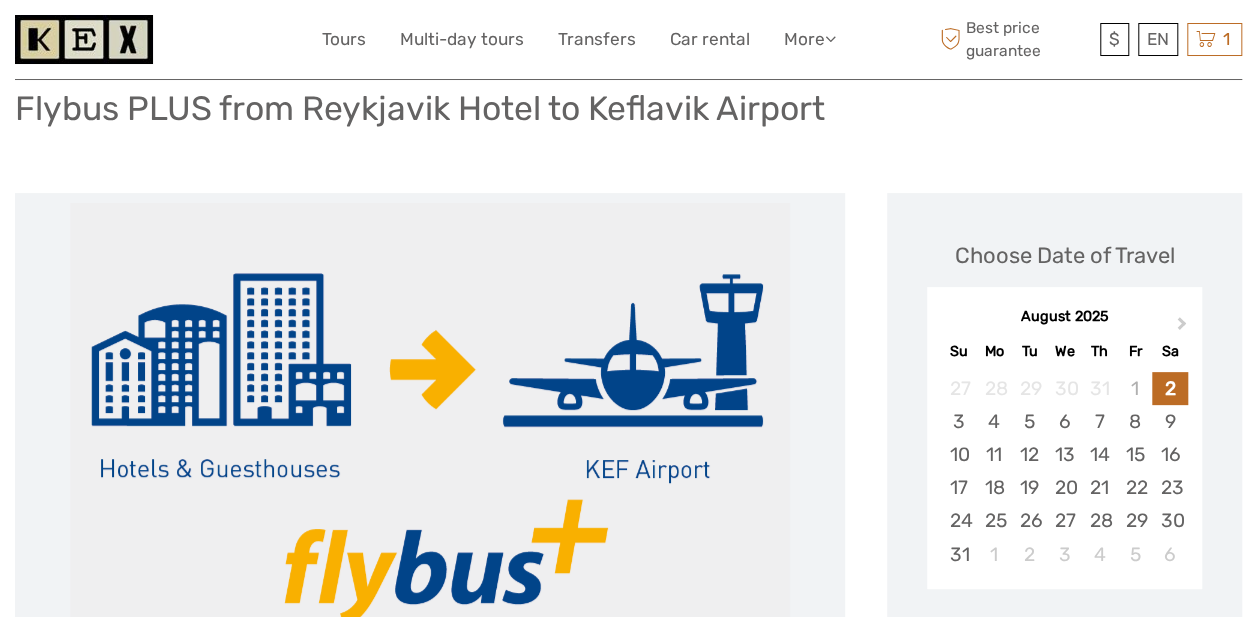 click on "10" at bounding box center (958, 454) 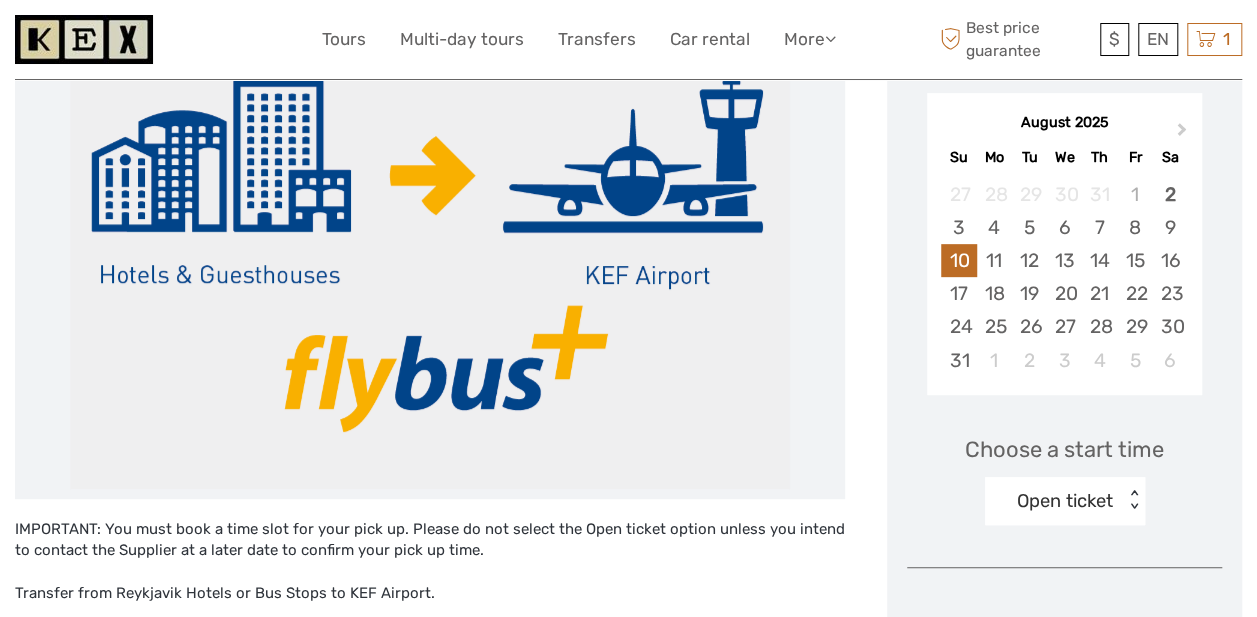 scroll, scrollTop: 345, scrollLeft: 0, axis: vertical 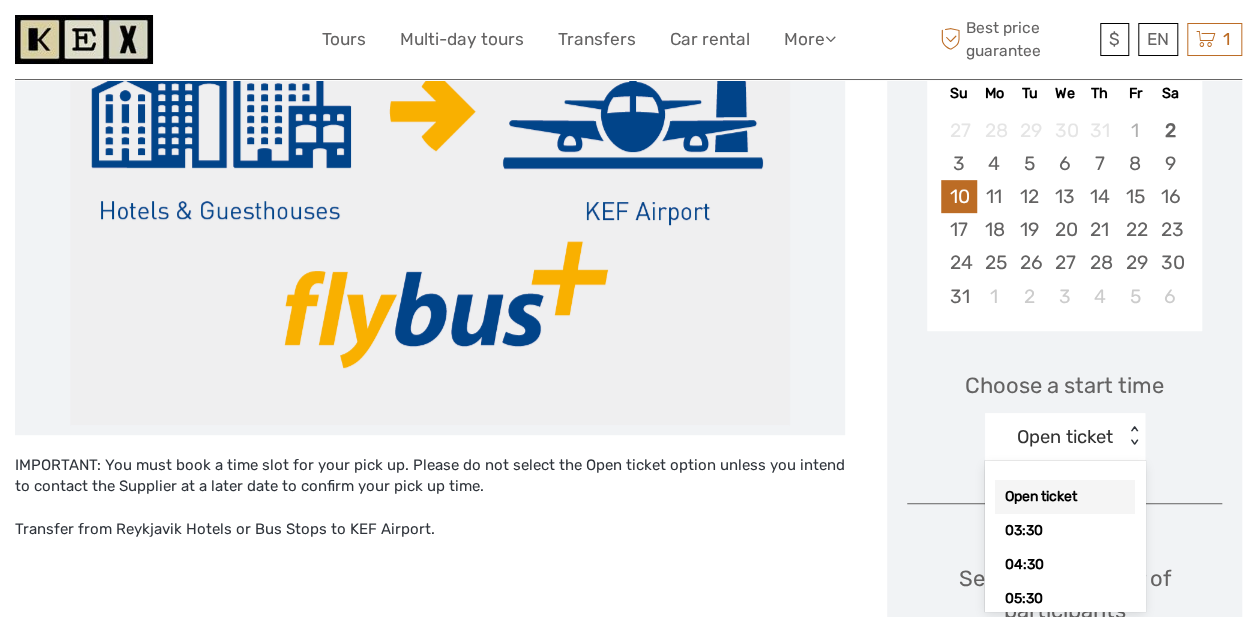 click on "option Open ticket selected, 1 of 18. 18 results available. Use Up and Down to choose options, press Enter to select the currently focused option, press Escape to exit the menu, press Tab to select the option and exit the menu. Open ticket < > Open ticket 03:30 04:30 05:30 06:30 07:30 08:30 09:30 11:00 12:00 13:00 14:00 15:30 16:30 18:00 20:00 21:30 22:30" at bounding box center [1065, 437] 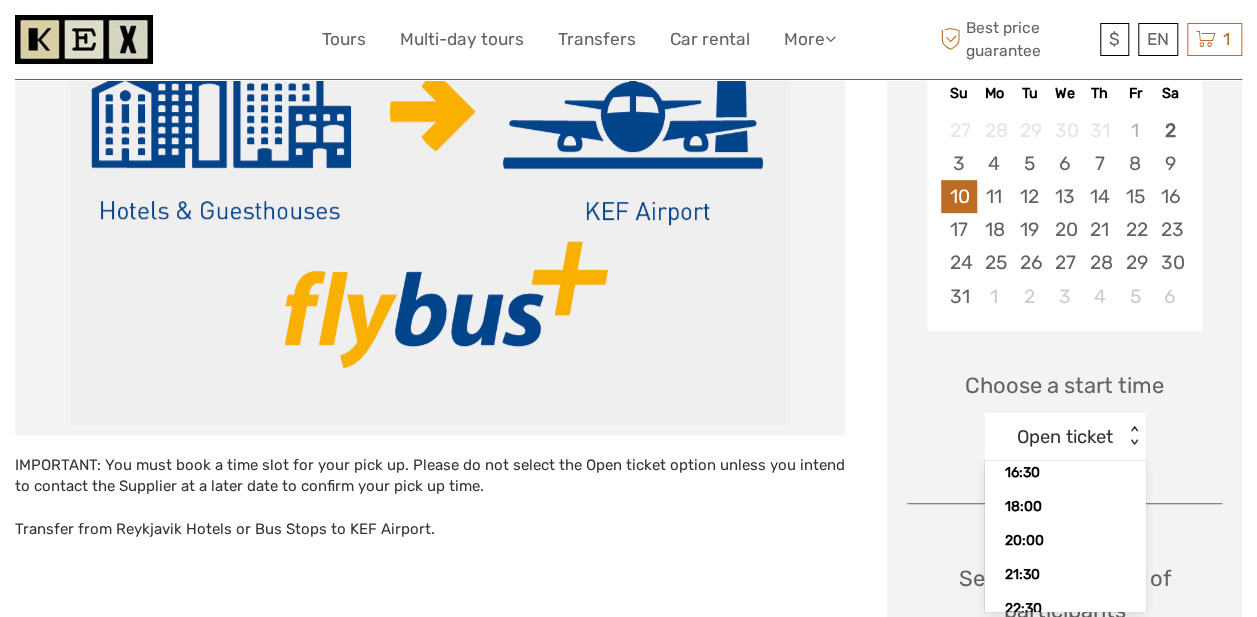 scroll, scrollTop: 481, scrollLeft: 0, axis: vertical 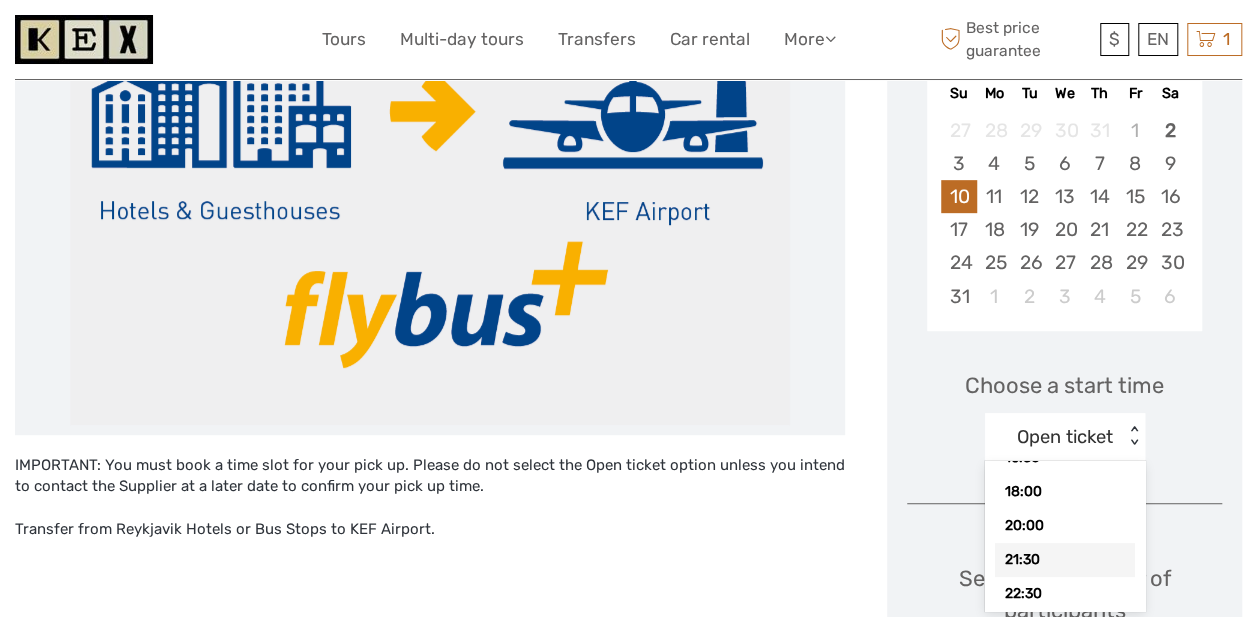 click on "21:30" at bounding box center [1065, 560] 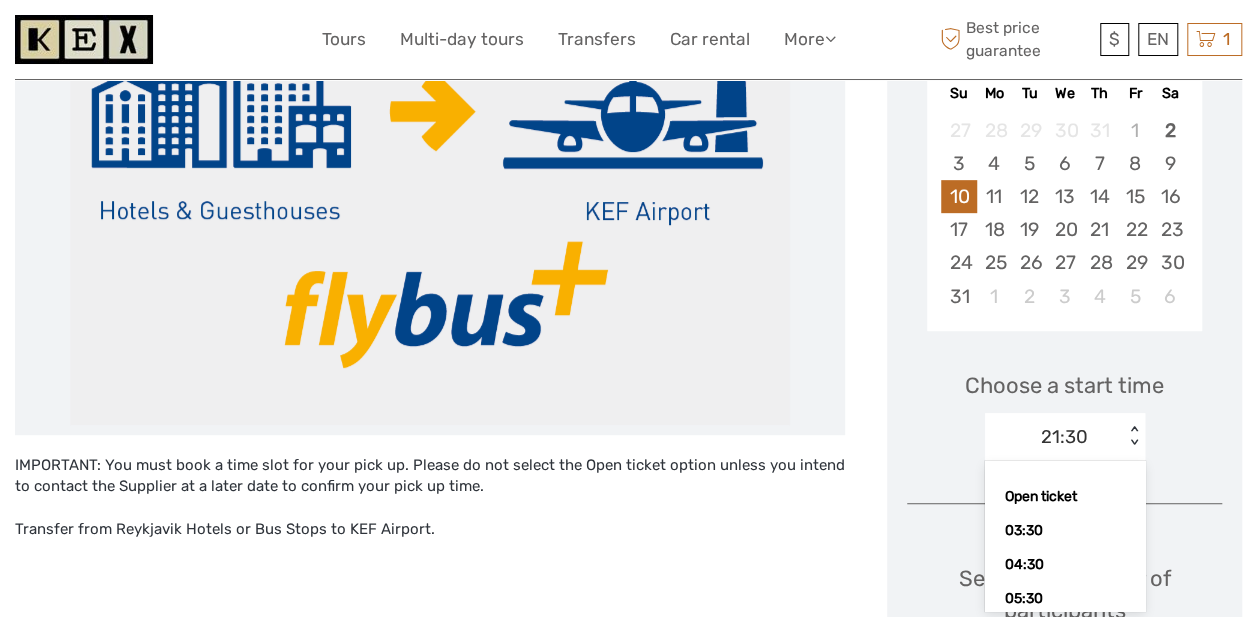 click on "21:30" at bounding box center (1064, 437) 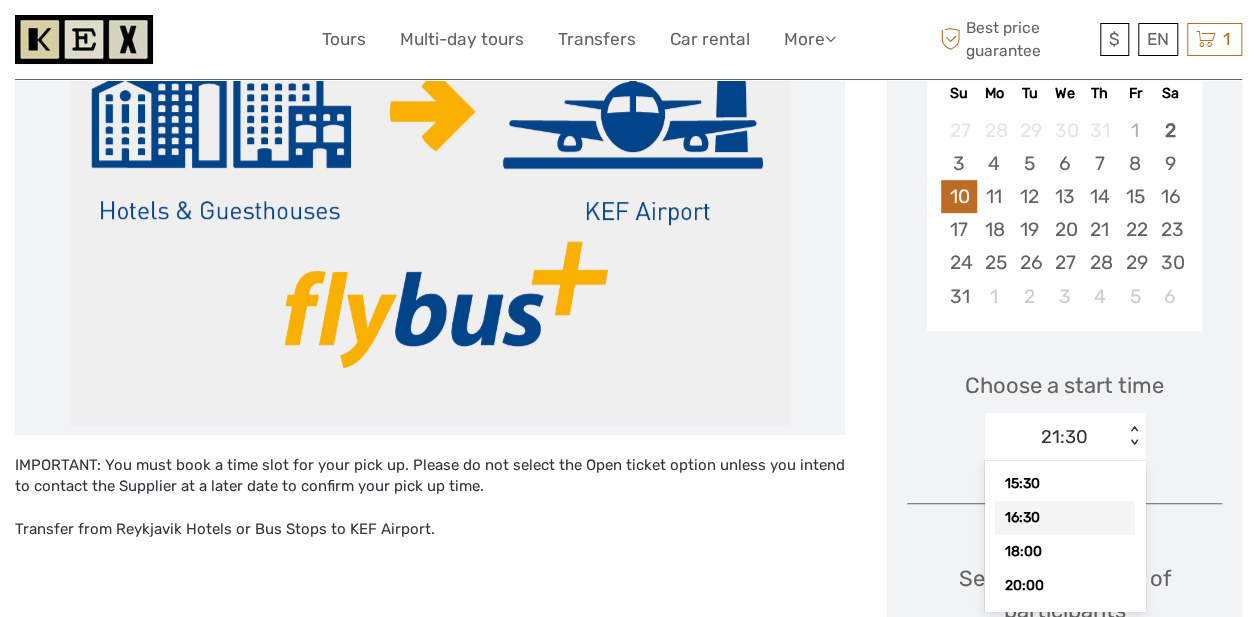 scroll, scrollTop: 481, scrollLeft: 0, axis: vertical 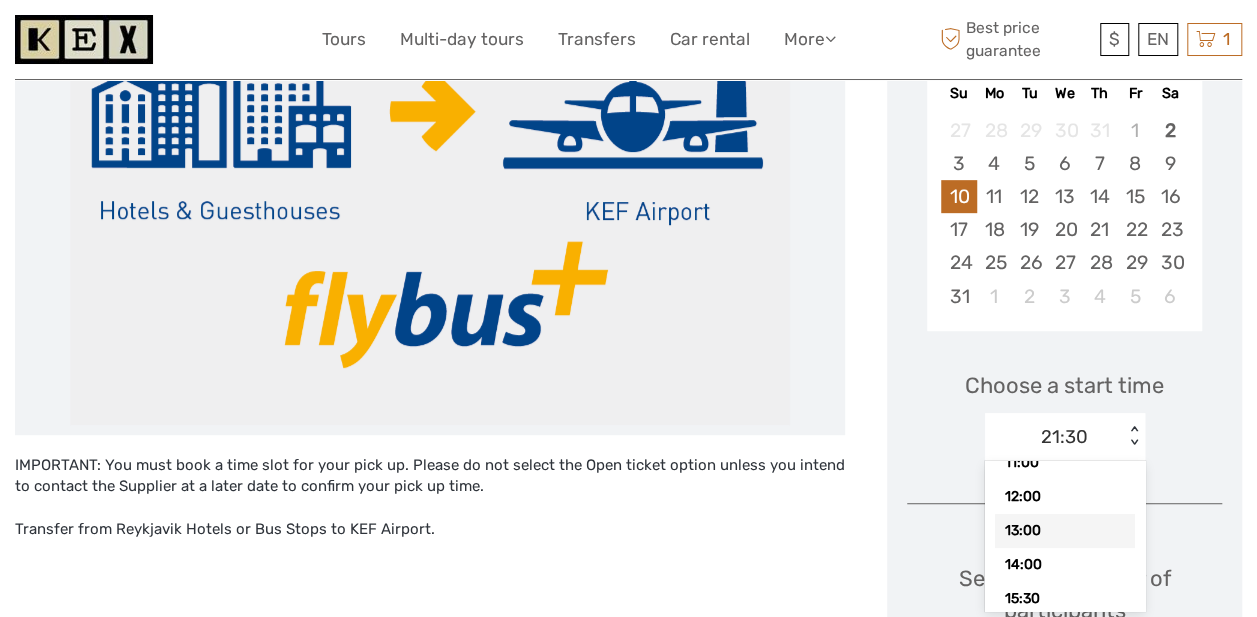 click on "13:00" at bounding box center [1065, 531] 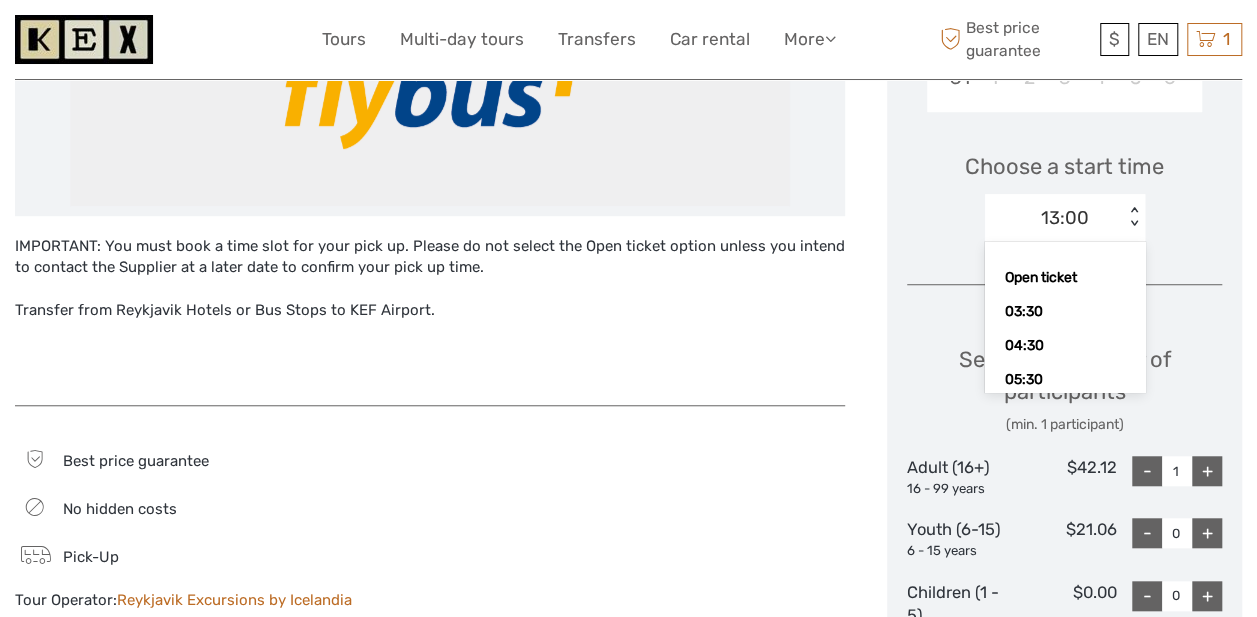 scroll, scrollTop: 633, scrollLeft: 0, axis: vertical 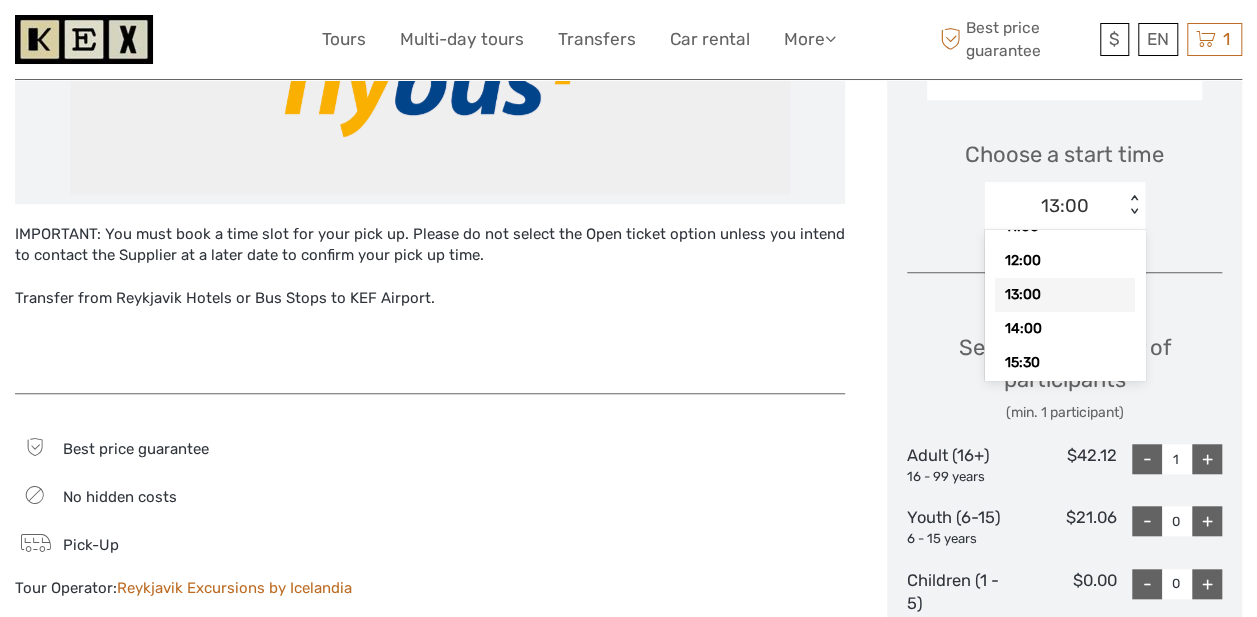 click on "14:00" at bounding box center [1065, 329] 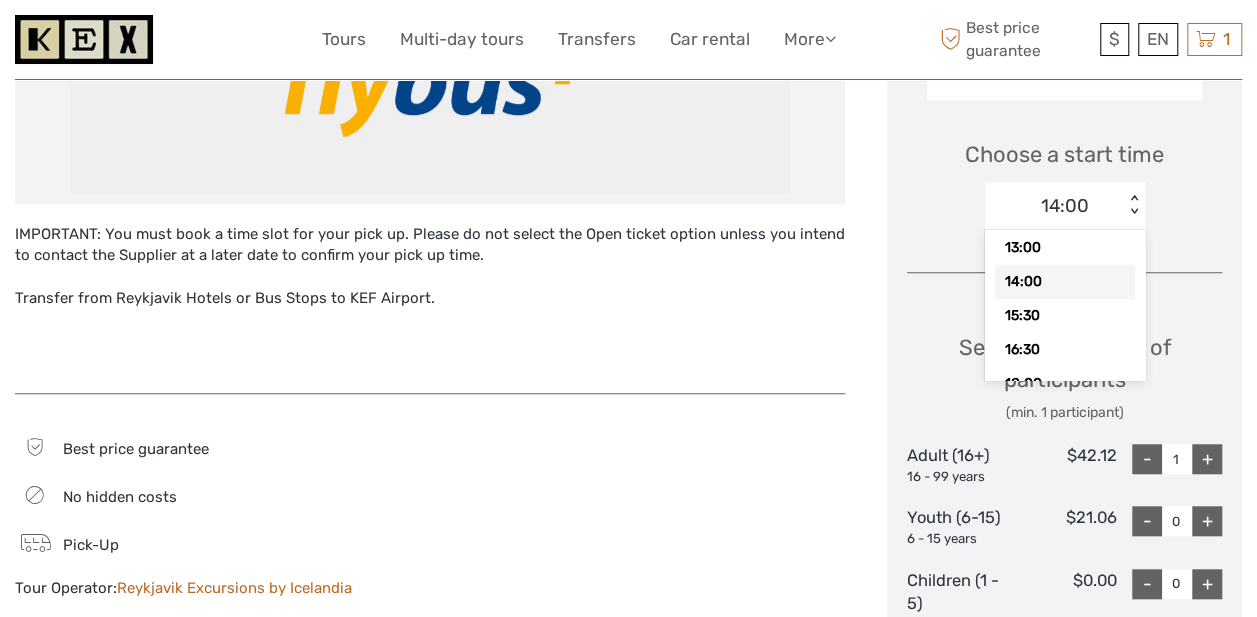 scroll, scrollTop: 356, scrollLeft: 0, axis: vertical 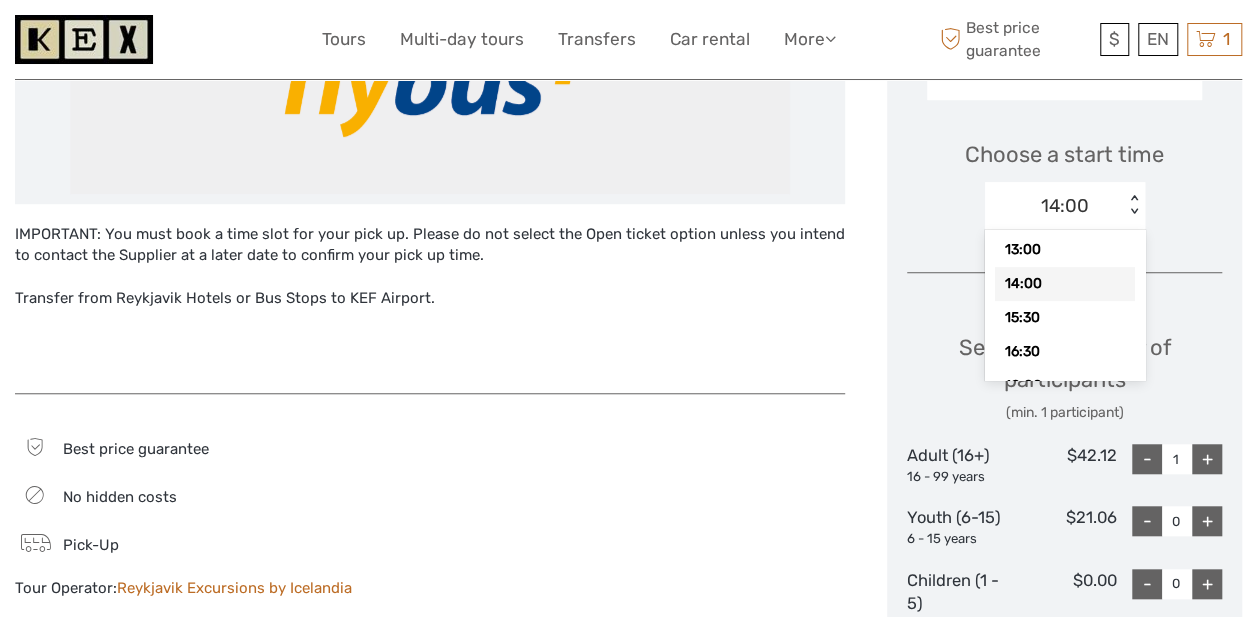 click on "13:00" at bounding box center (1065, 250) 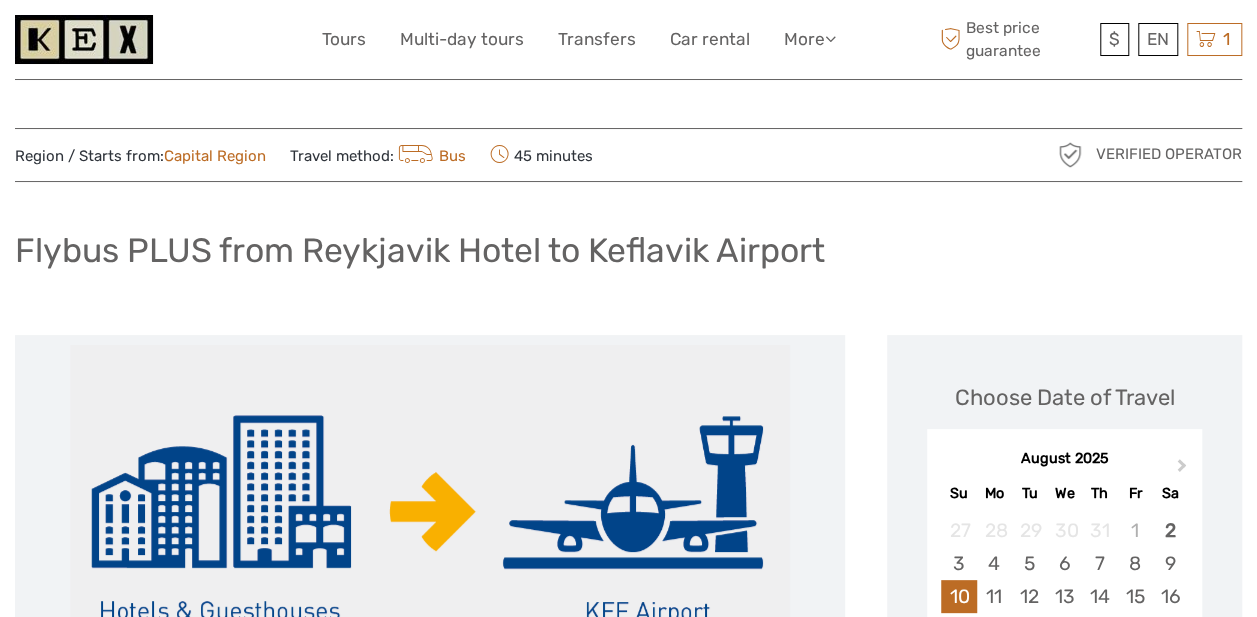 scroll, scrollTop: 1, scrollLeft: 0, axis: vertical 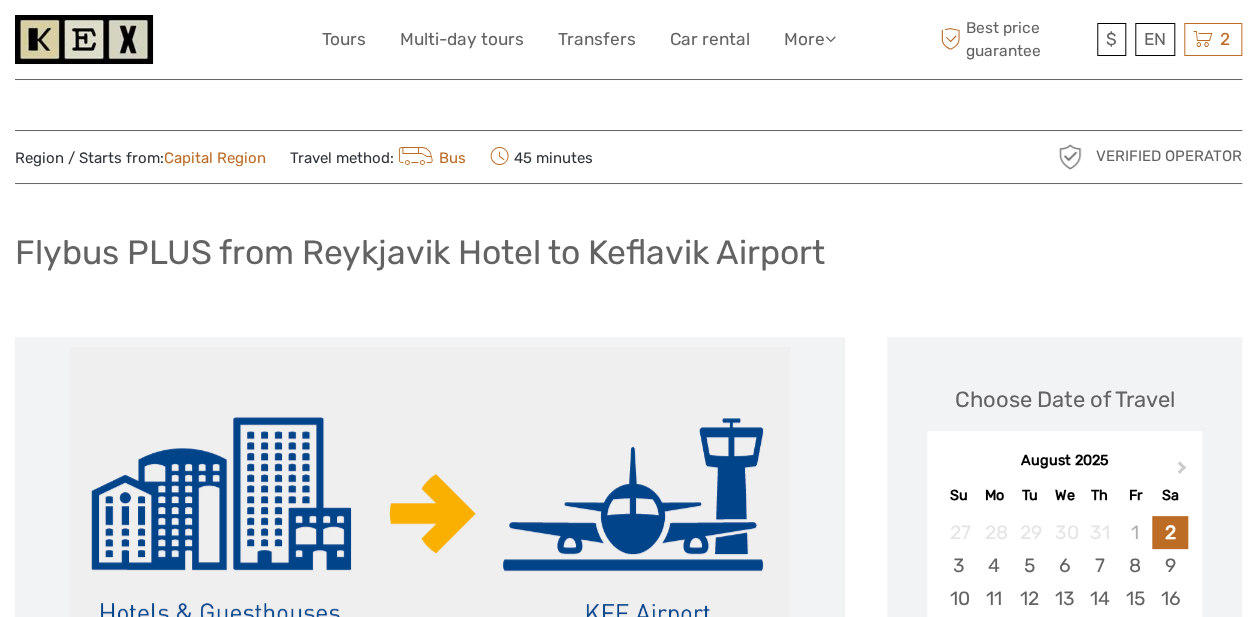 click at bounding box center [1203, 39] 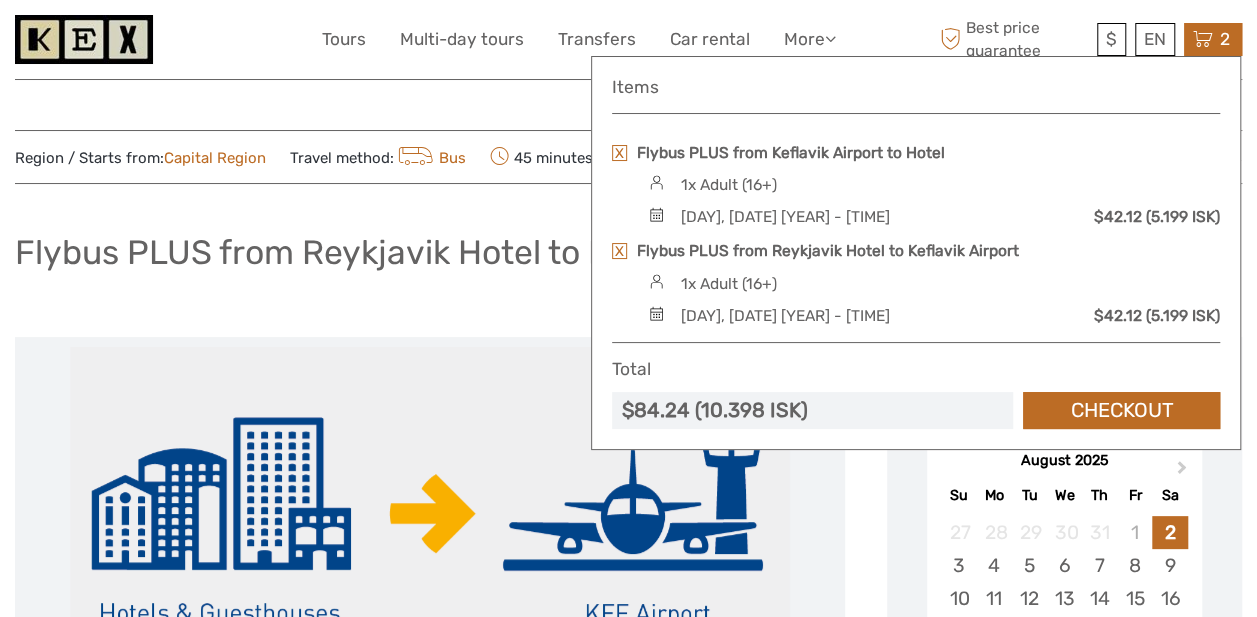 click at bounding box center [619, 251] 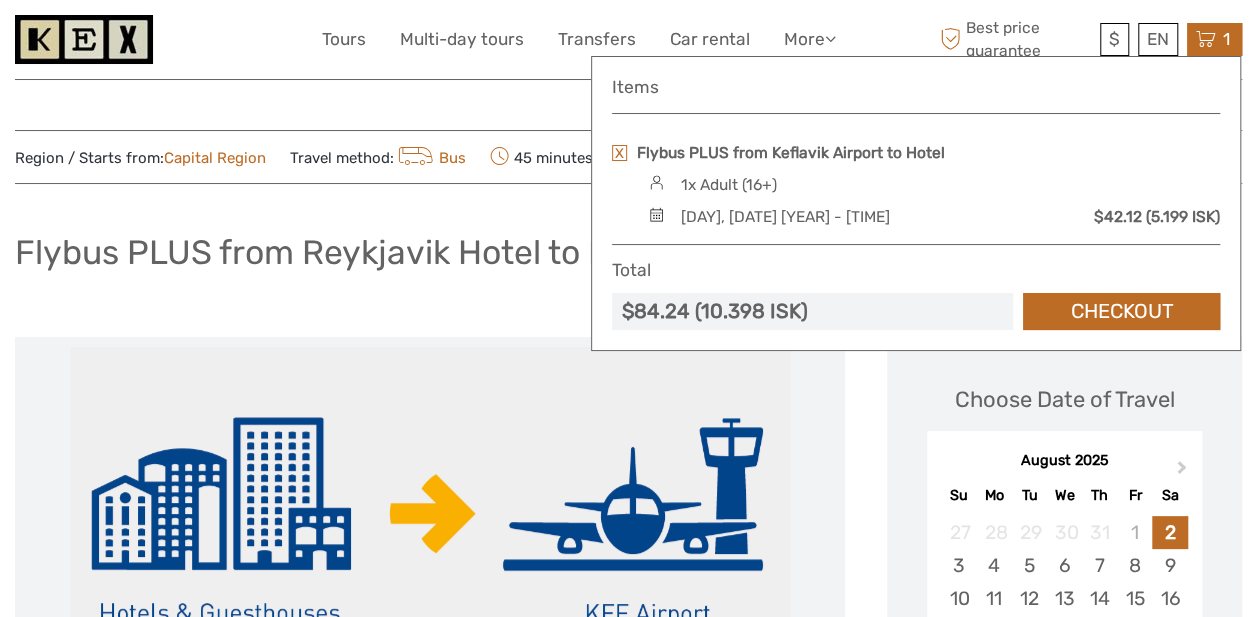 click at bounding box center [619, 153] 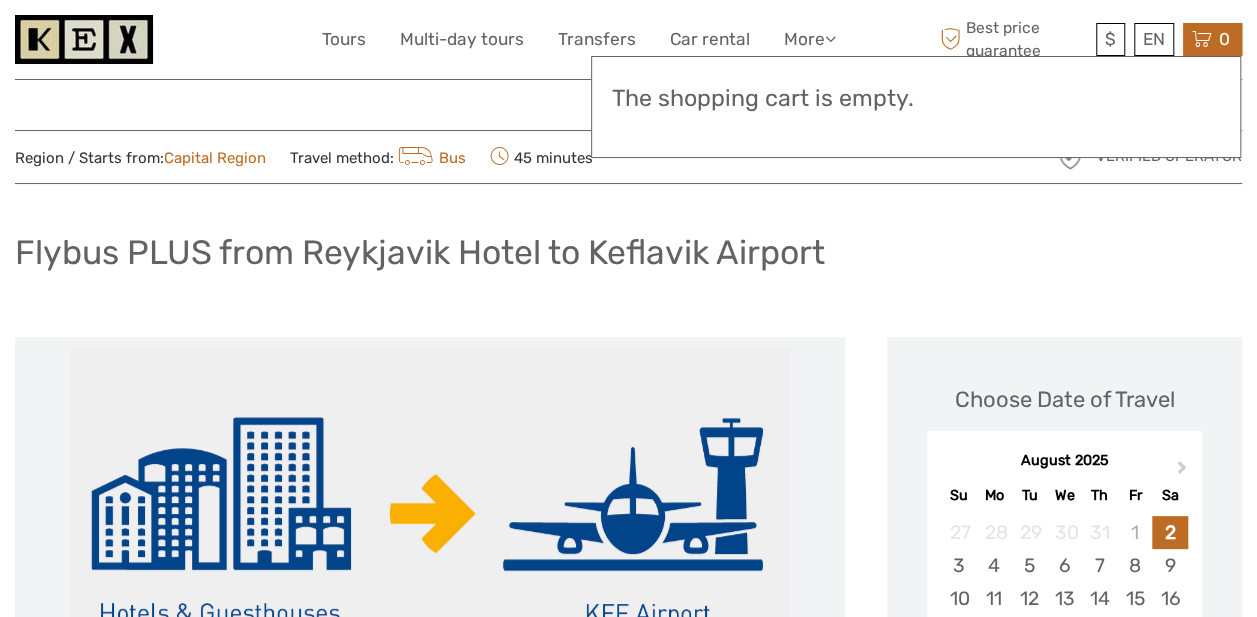 click on "Best price guarantee" at bounding box center (1013, 39) 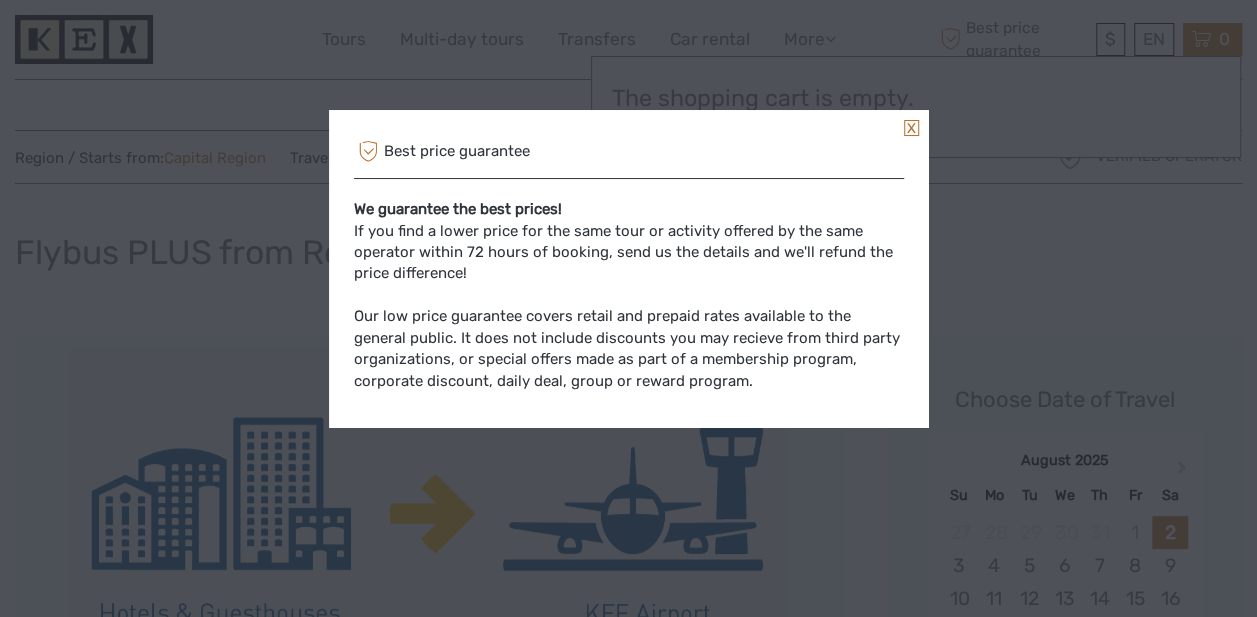 click at bounding box center [911, 128] 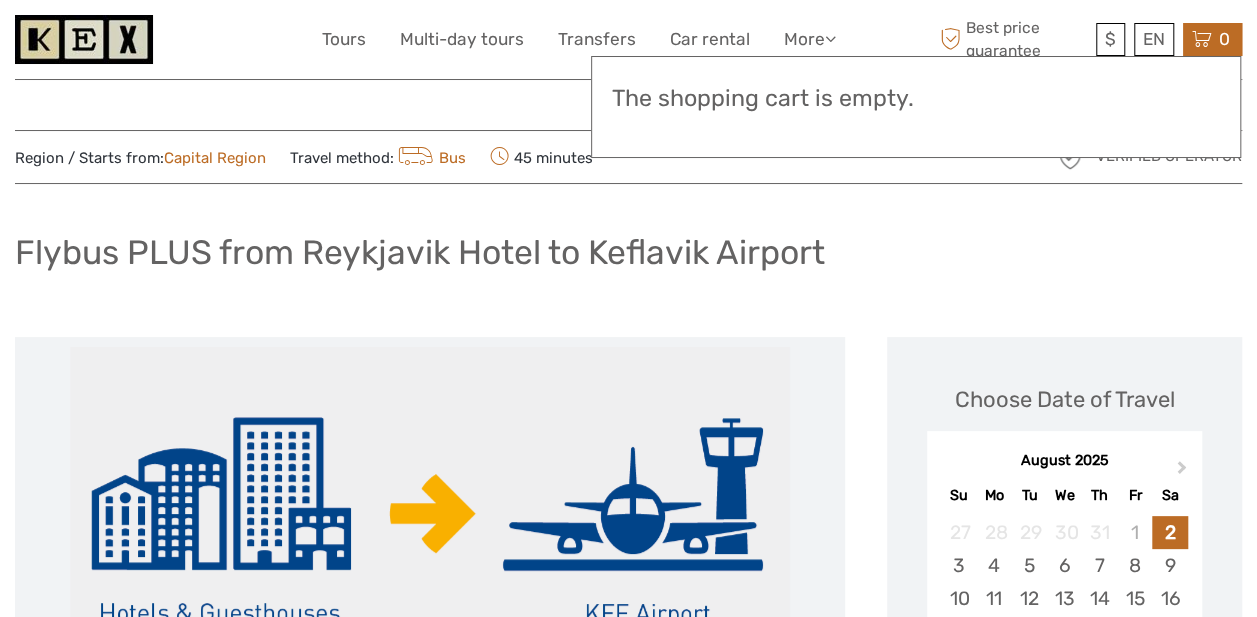 click on "Best price guarantee" at bounding box center [1013, 39] 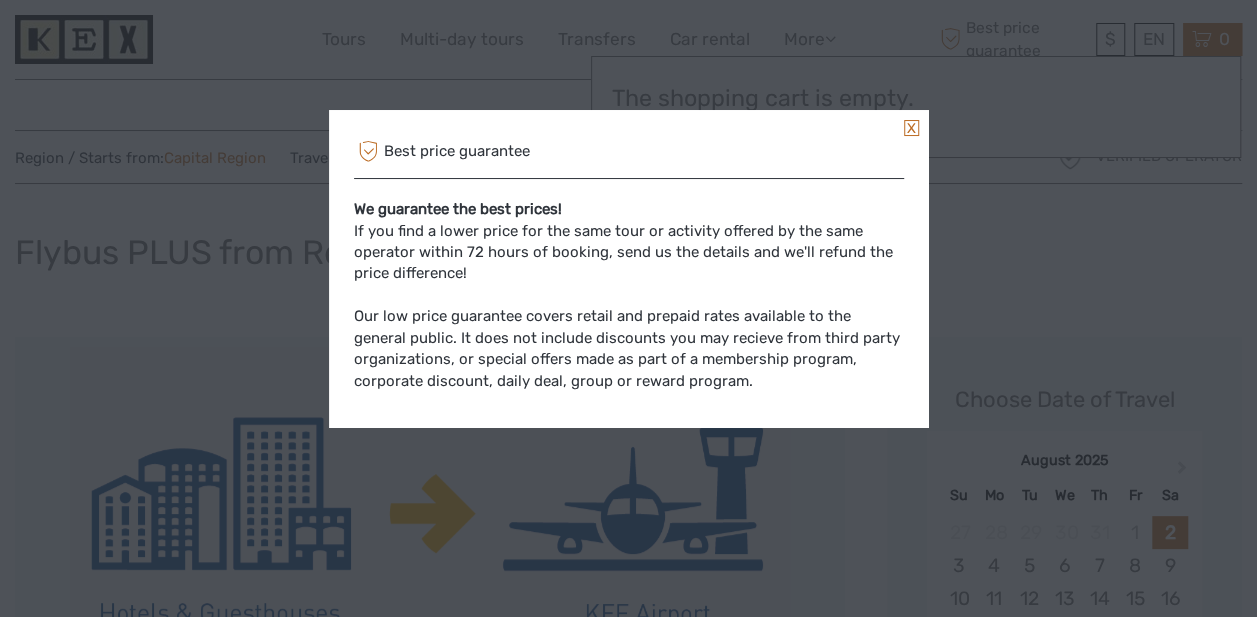 click on "Best price guarantee
We guarantee the best prices!
If you find a lower price for the same tour or activity offered by the same operator within 72 hours of booking, send us the details and we'll refund the price difference! Our low price guarantee covers retail and prepaid rates available to the general public. It does not include discounts you may recieve from third party organizations, or special offers made as part of a membership program, corporate discount, daily deal, group or reward program." at bounding box center (628, 308) 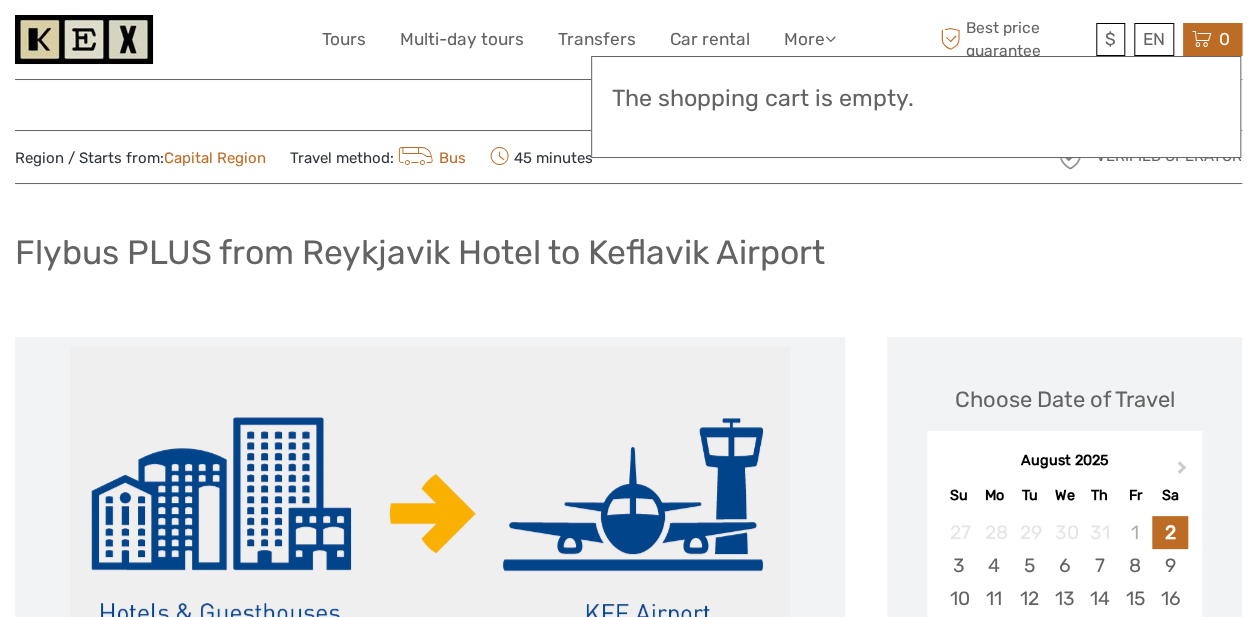 click on "Best price guarantee" at bounding box center [1013, 39] 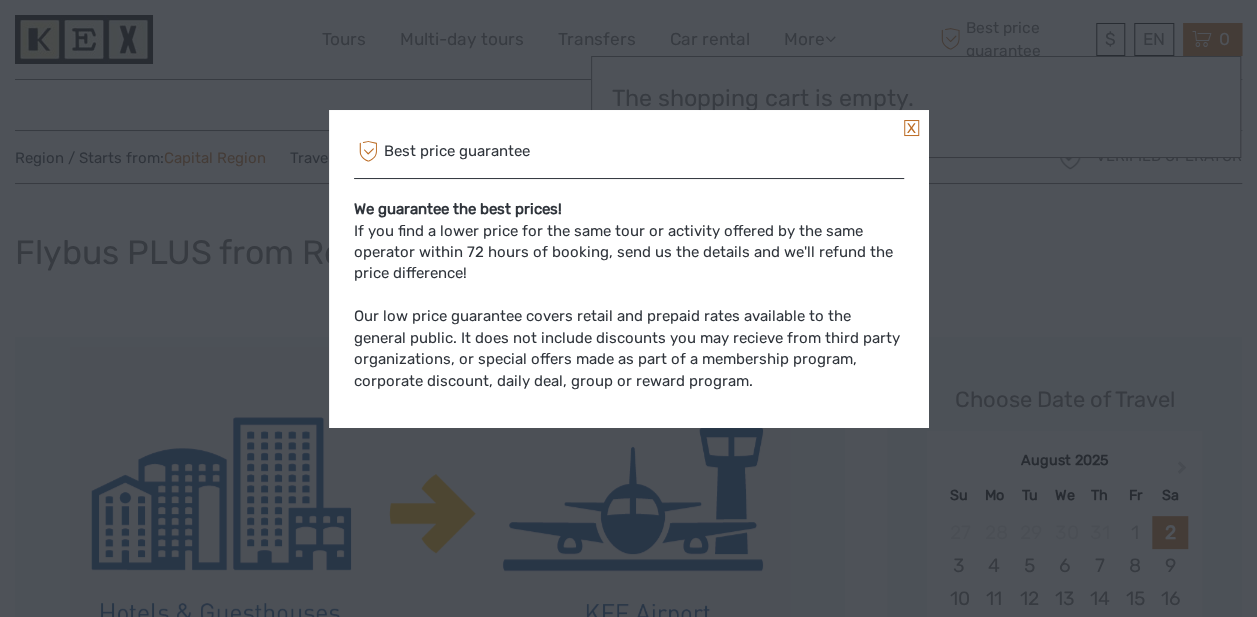 click on "Best price guarantee
We guarantee the best prices!
If you find a lower price for the same tour or activity offered by the same operator within 72 hours of booking, send us the details and we'll refund the price difference! Our low price guarantee covers retail and prepaid rates available to the general public. It does not include discounts you may recieve from third party organizations, or special offers made as part of a membership program, corporate discount, daily deal, group or reward program." at bounding box center [628, 308] 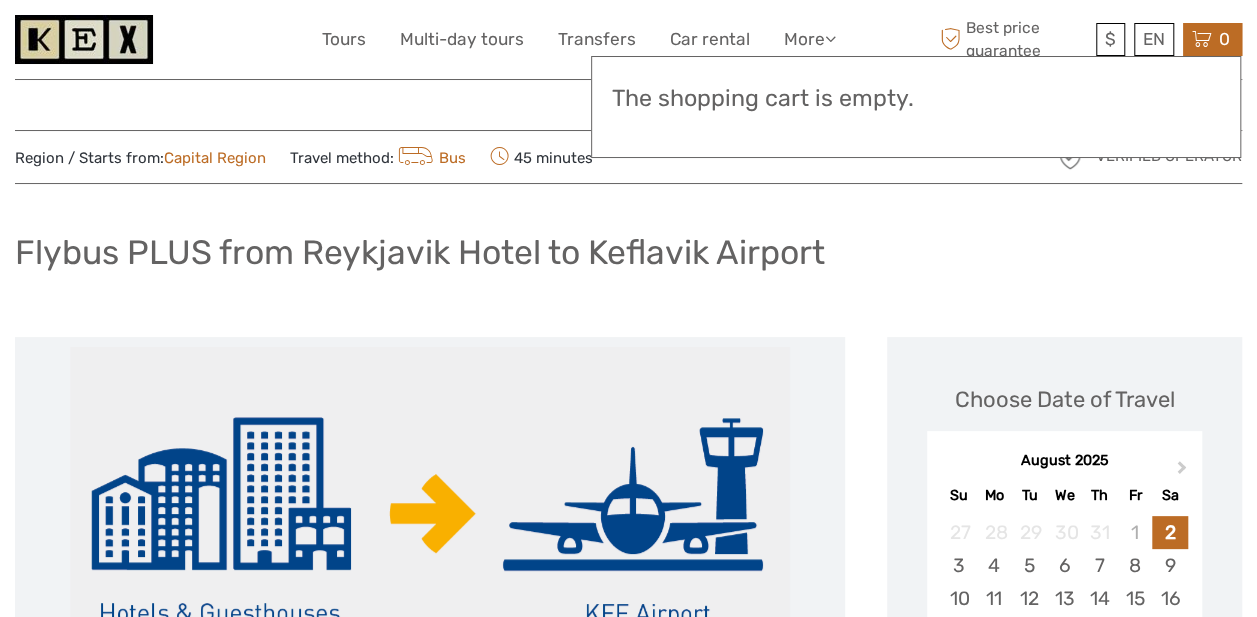 click at bounding box center (1202, 39) 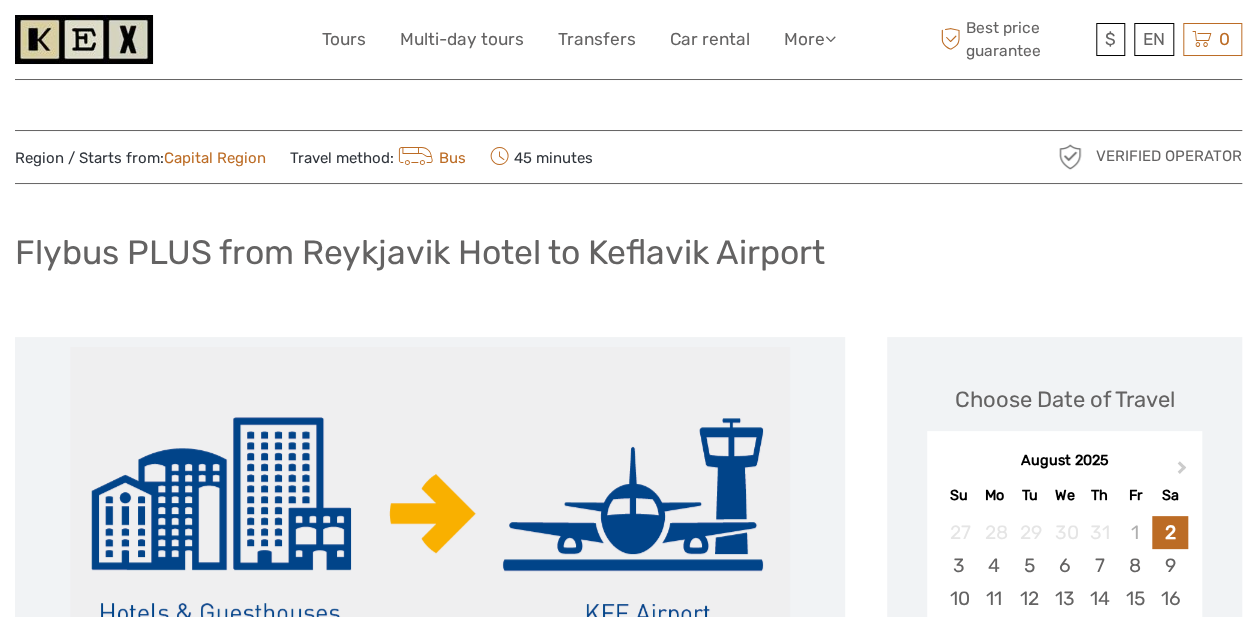 click on "More" at bounding box center (810, 39) 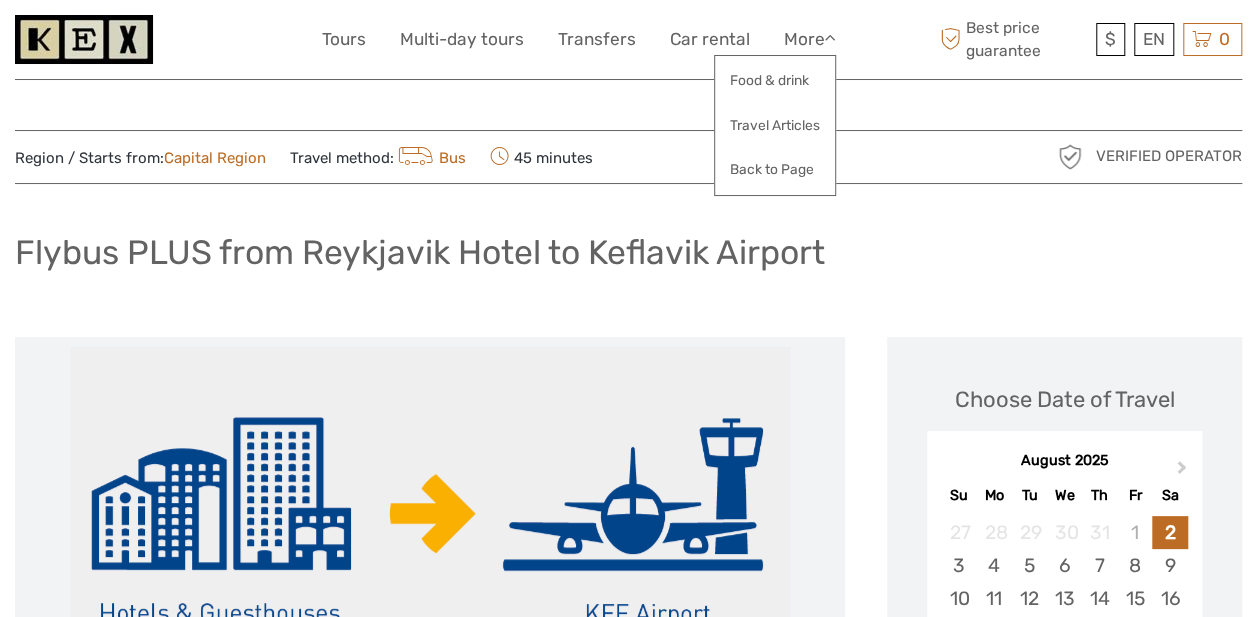 click on "Flybus PLUS from Reykjavik Hotel to Keflavik Airport" at bounding box center [628, 260] 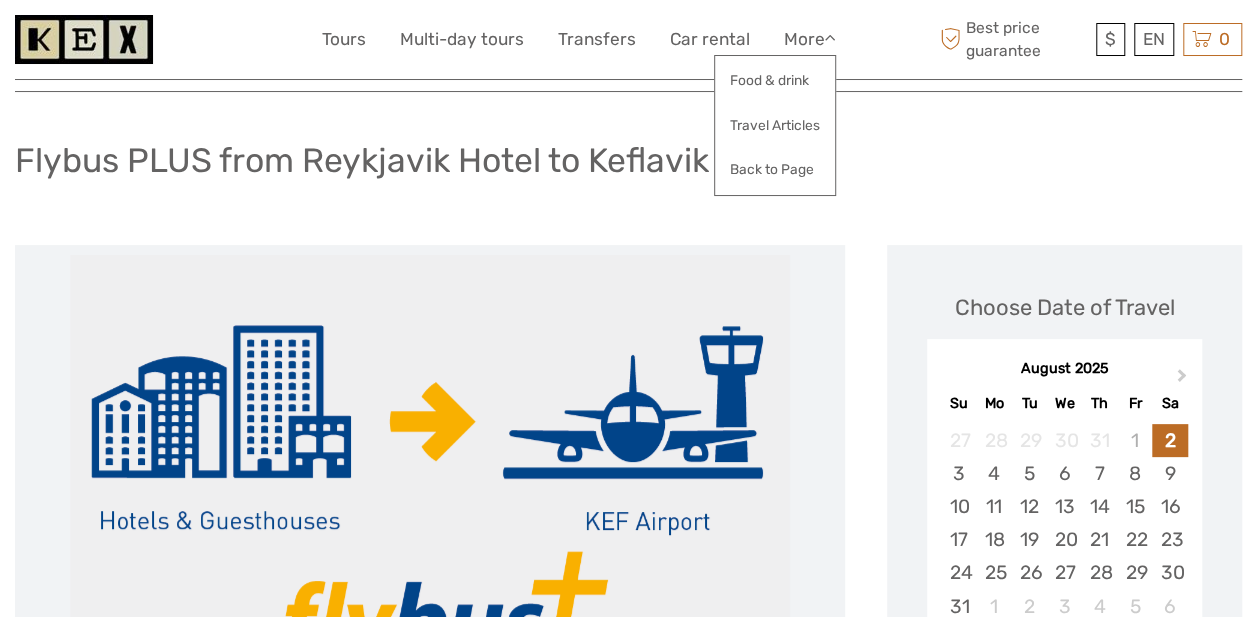 scroll, scrollTop: 38, scrollLeft: 0, axis: vertical 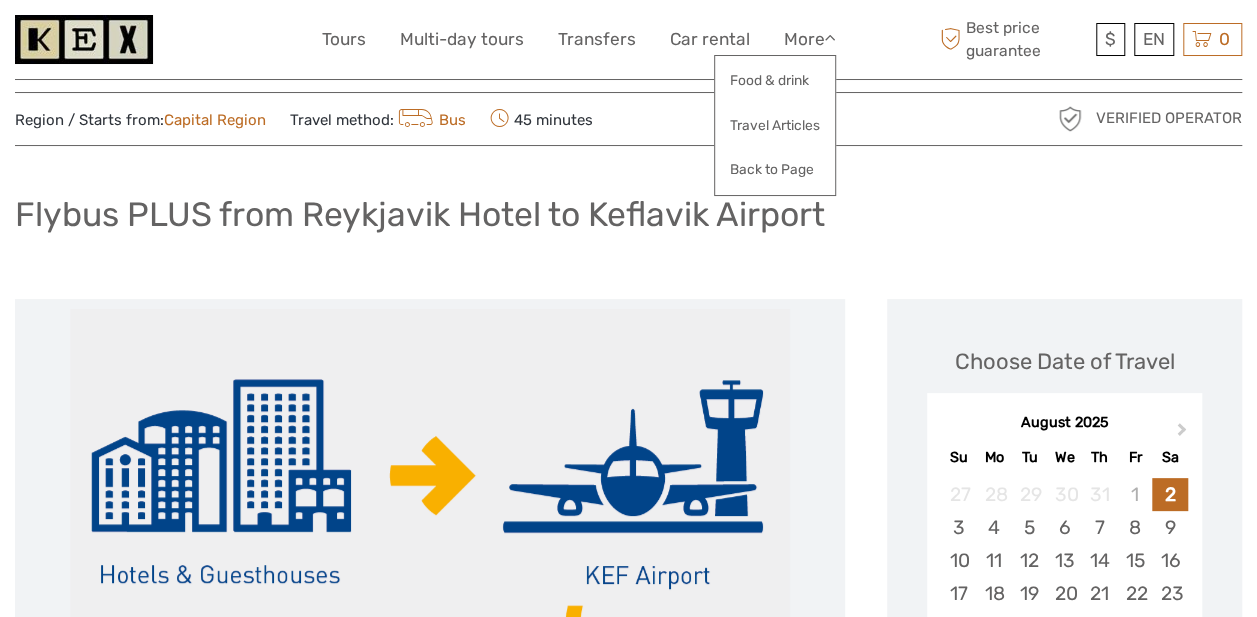 click on "$
ISK
€
$
£" at bounding box center [1110, 39] 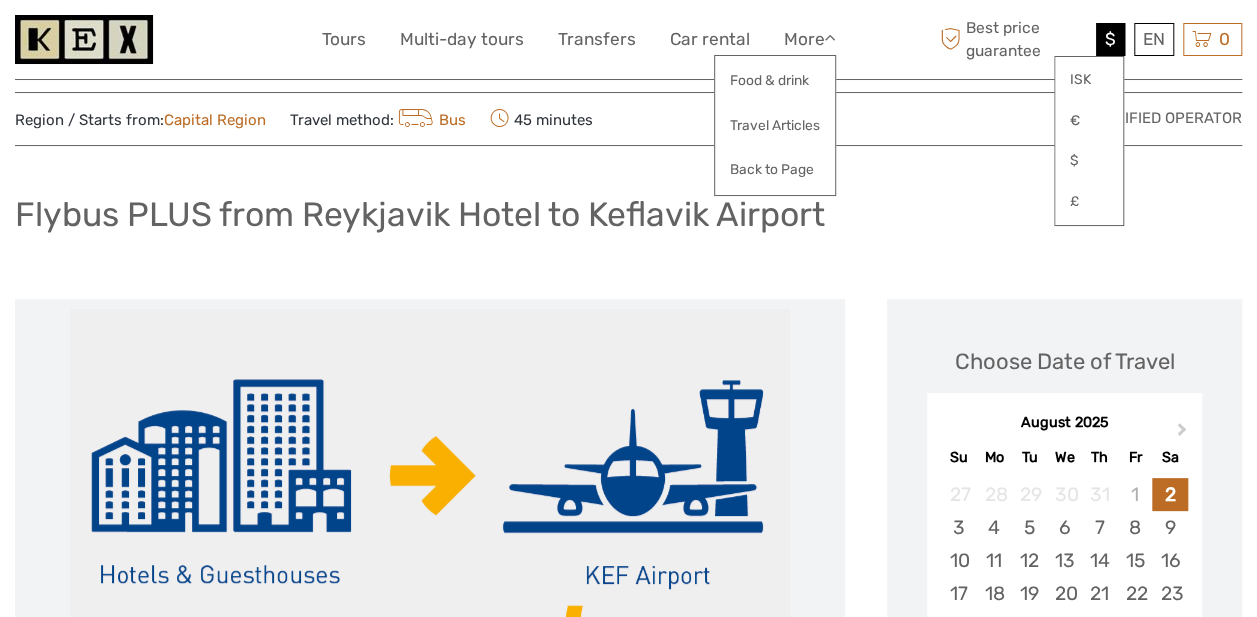 click on "$" at bounding box center (1089, 161) 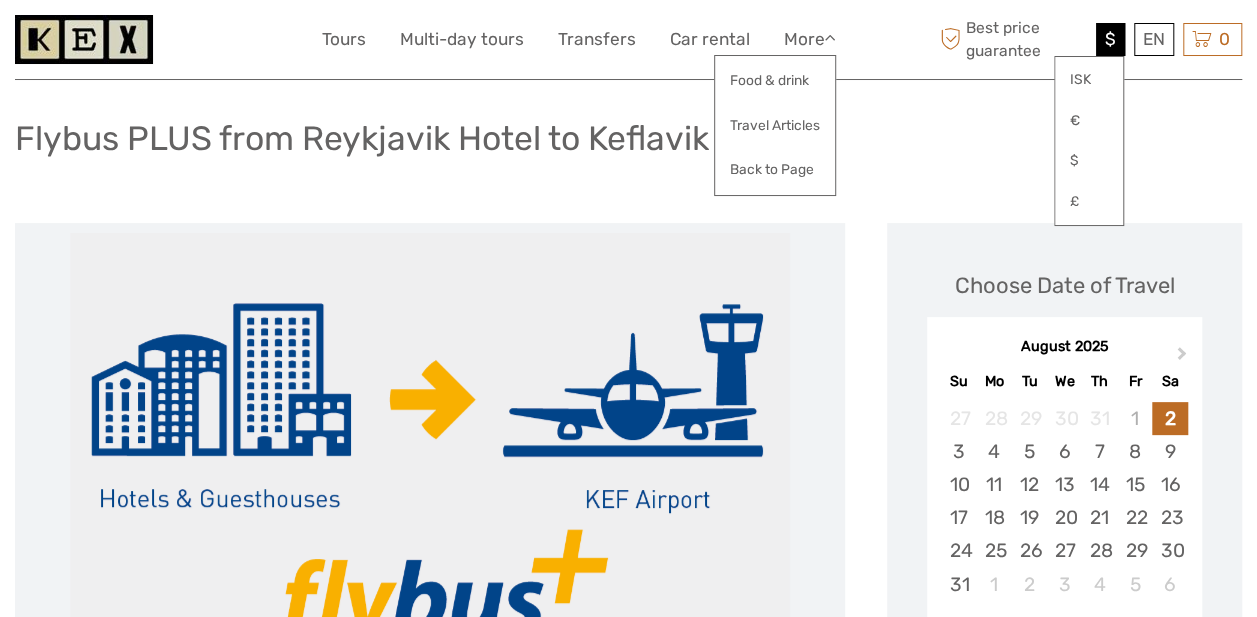 scroll, scrollTop: 23, scrollLeft: 0, axis: vertical 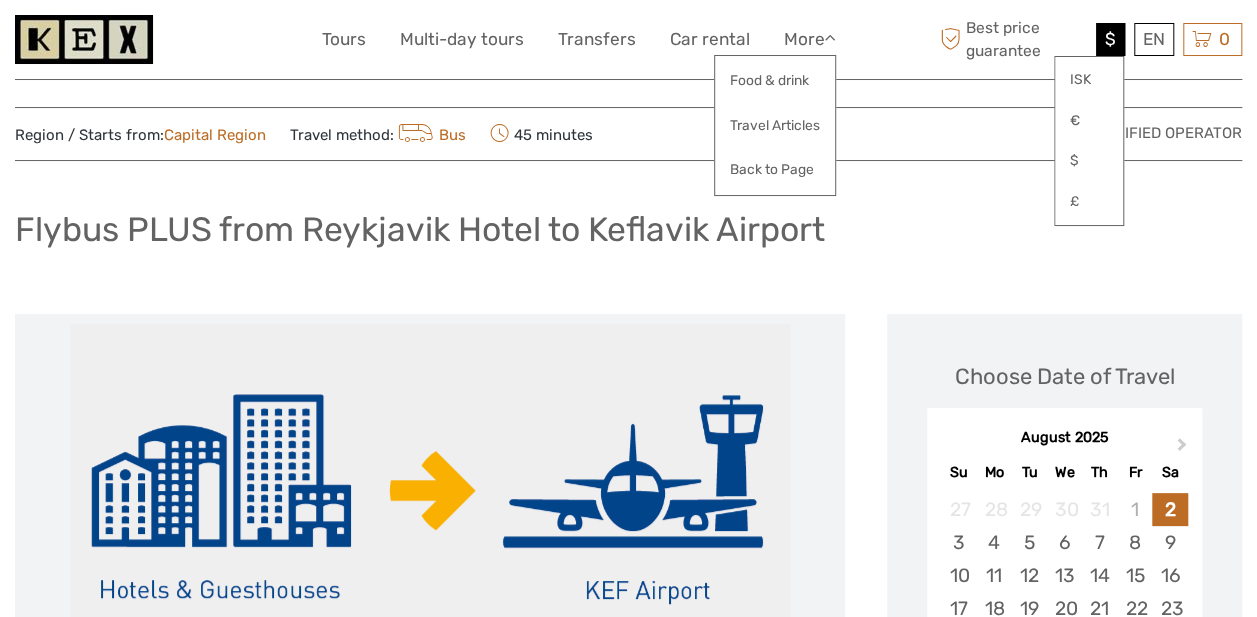 click on "0
Items
Total
$42.12 (5.199 ISK)
Checkout
The shopping cart is empty." at bounding box center (1212, 39) 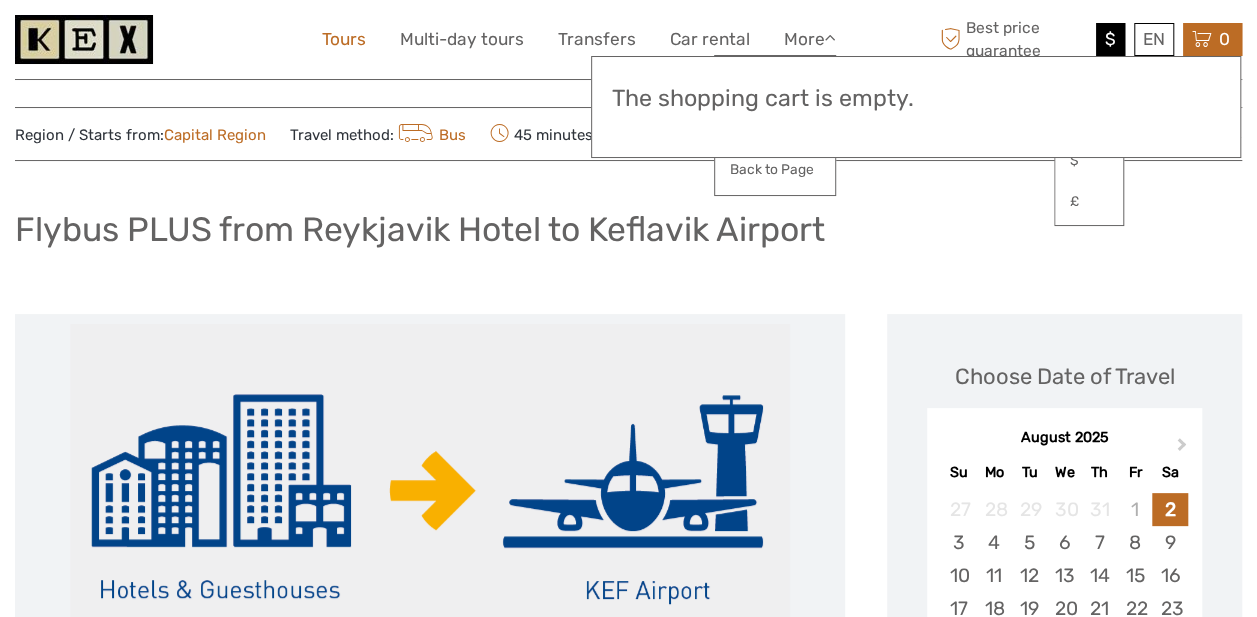 click on "Tours" at bounding box center [344, 39] 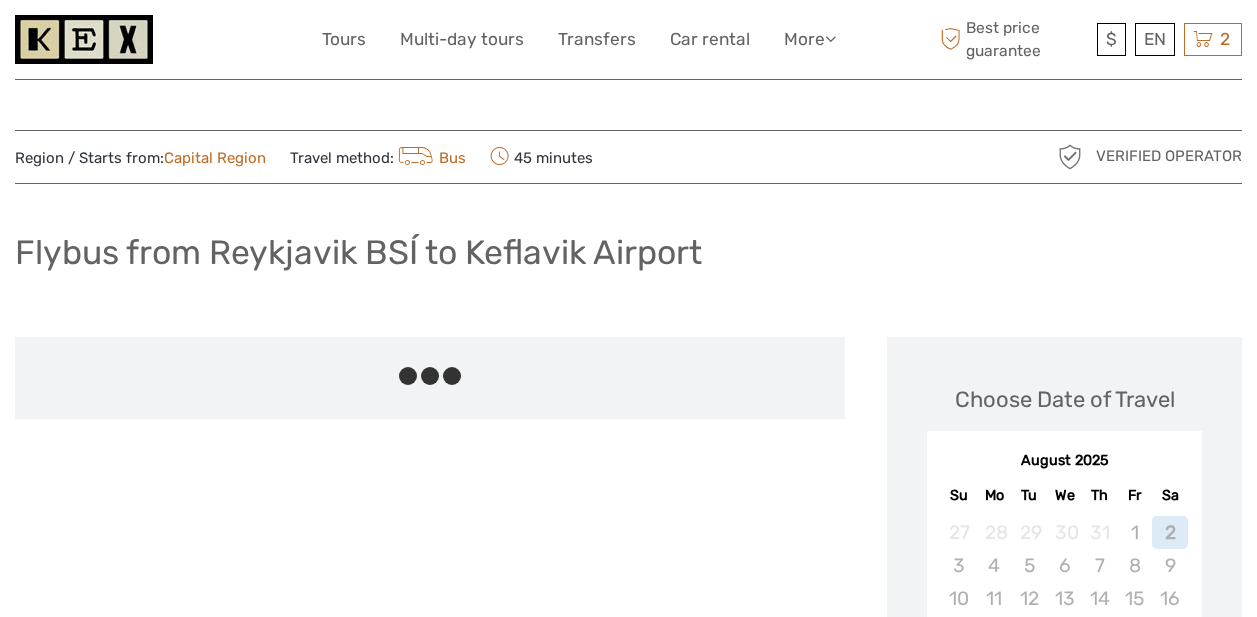 scroll, scrollTop: 0, scrollLeft: 0, axis: both 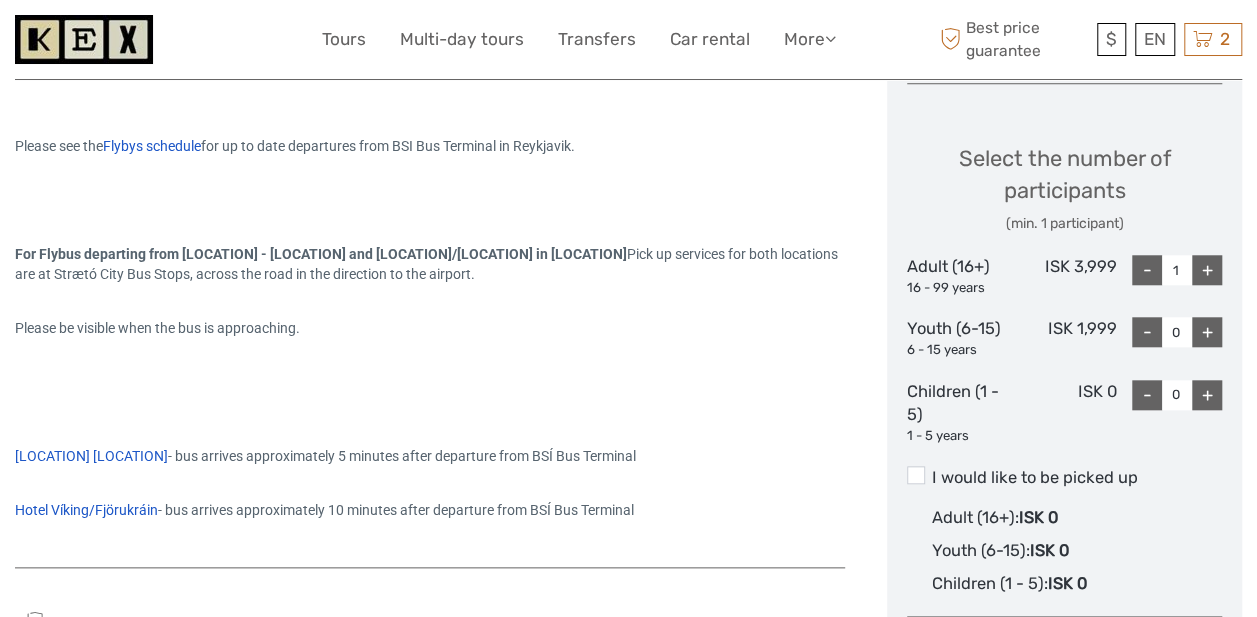click on "Flybys schedule" at bounding box center [152, 146] 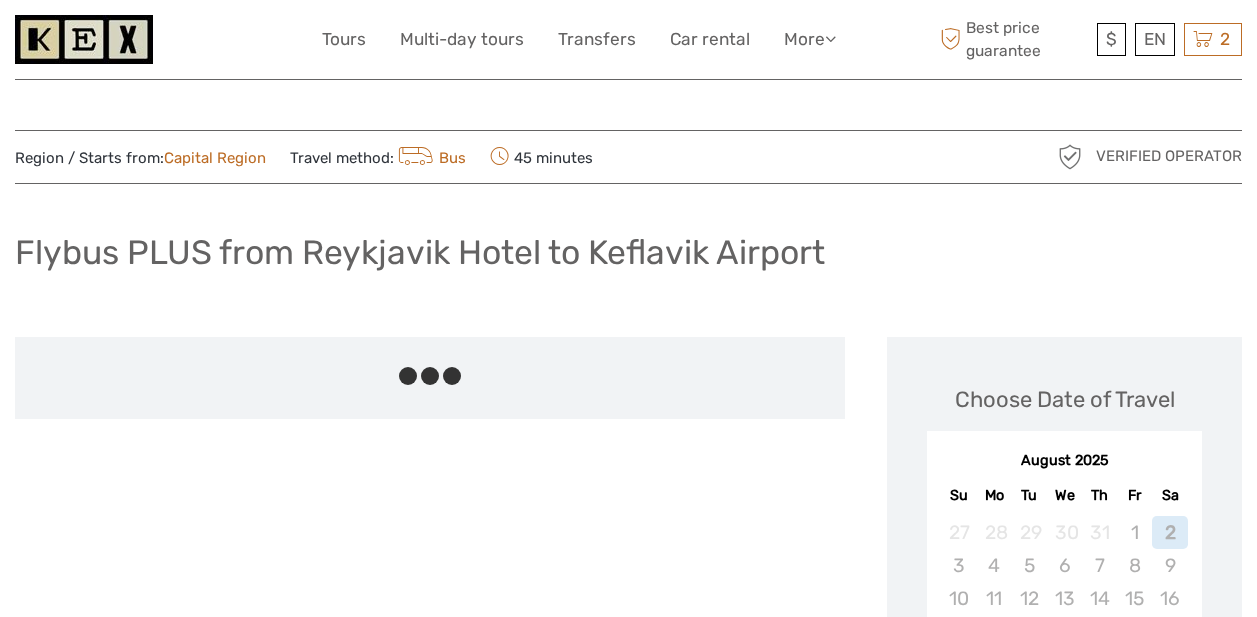 scroll, scrollTop: 0, scrollLeft: 0, axis: both 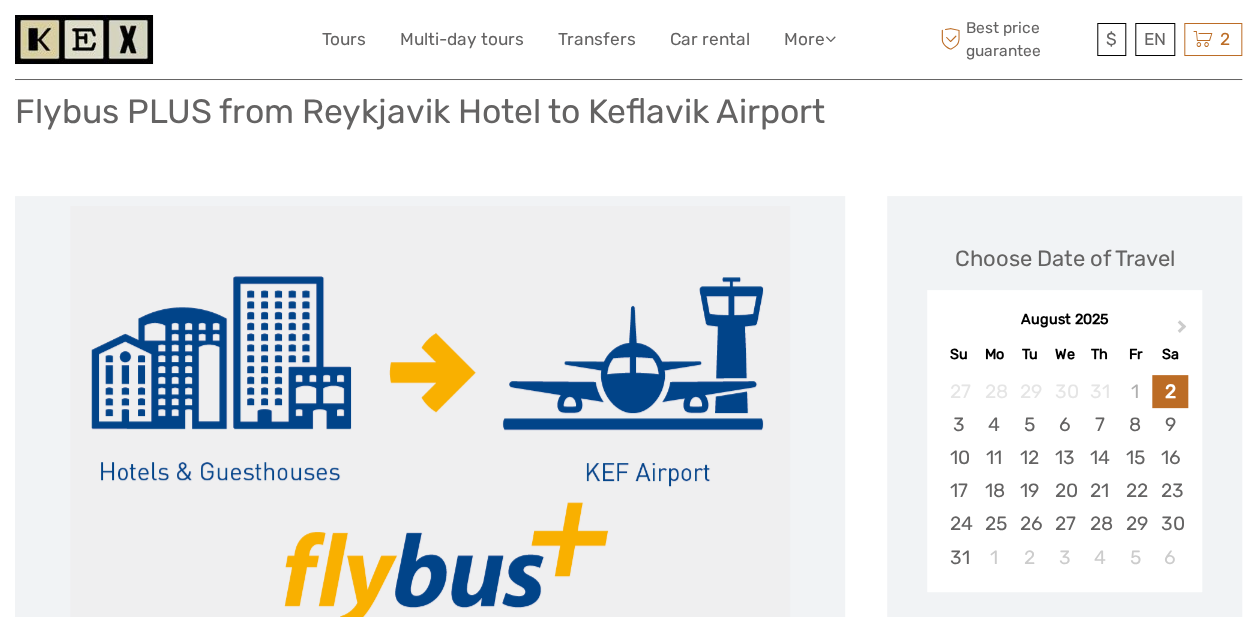 click on "10" at bounding box center (958, 457) 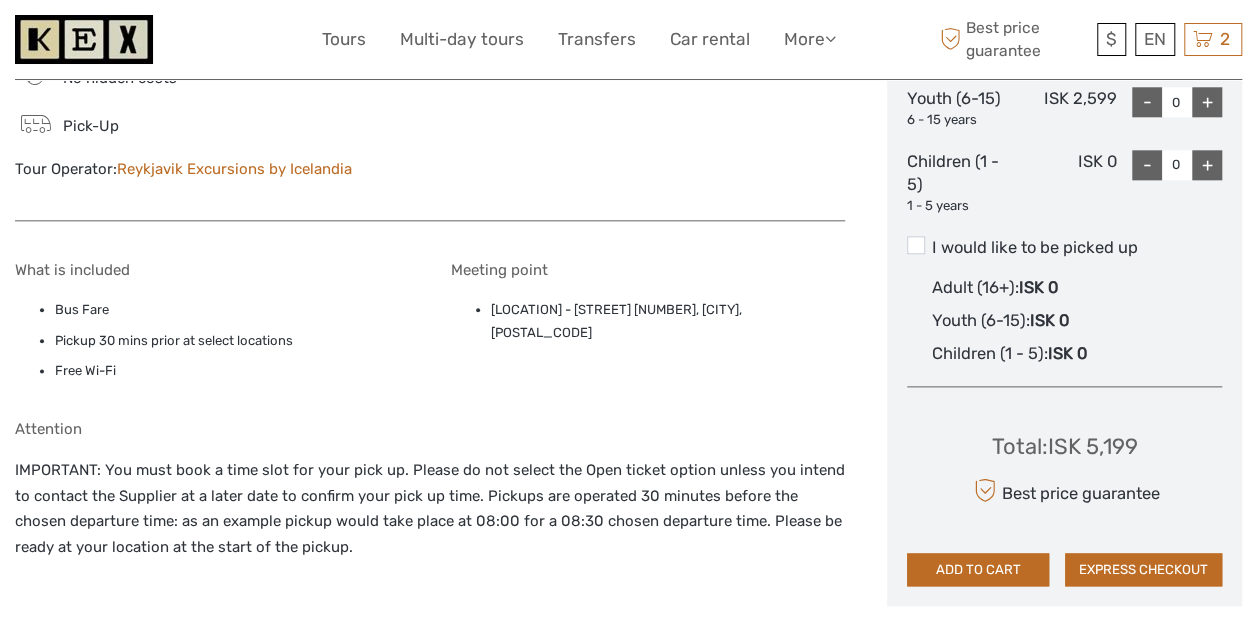 scroll, scrollTop: 1054, scrollLeft: 0, axis: vertical 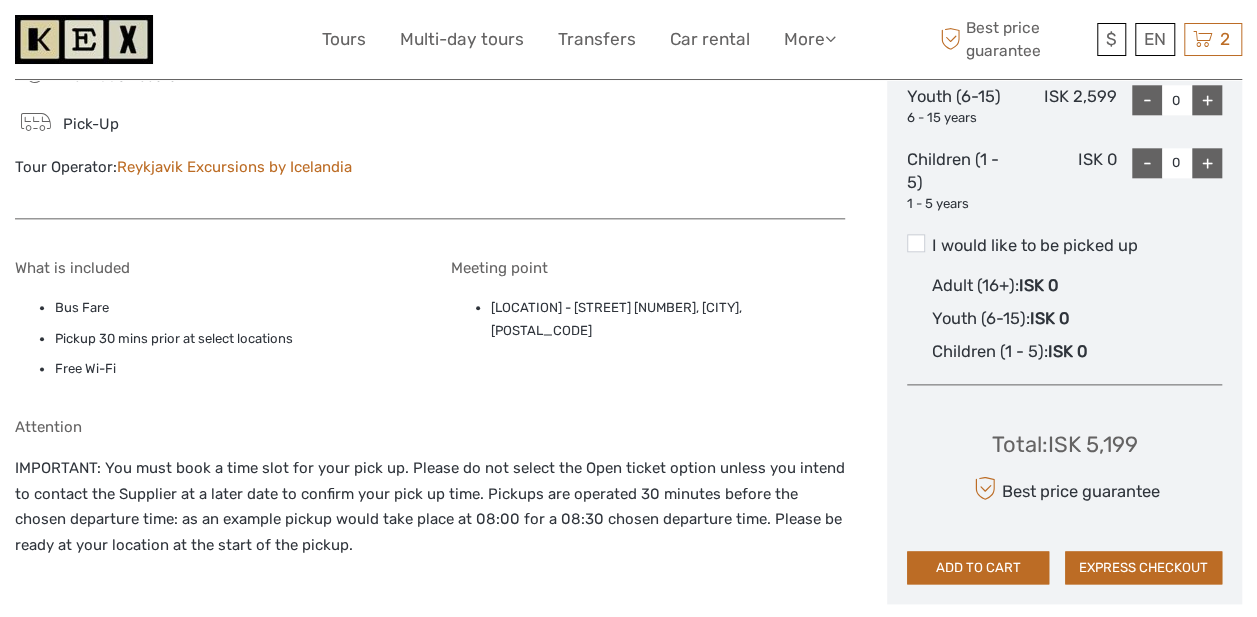 click on "EXPRESS CHECKOUT" at bounding box center [1143, 568] 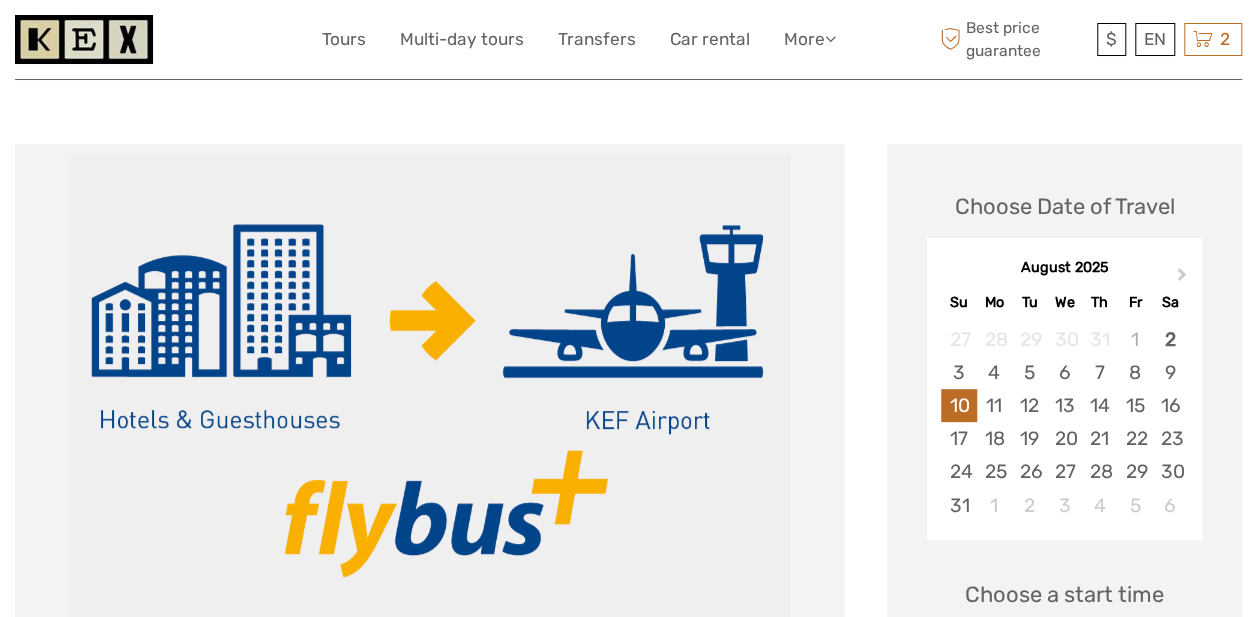 scroll, scrollTop: 192, scrollLeft: 0, axis: vertical 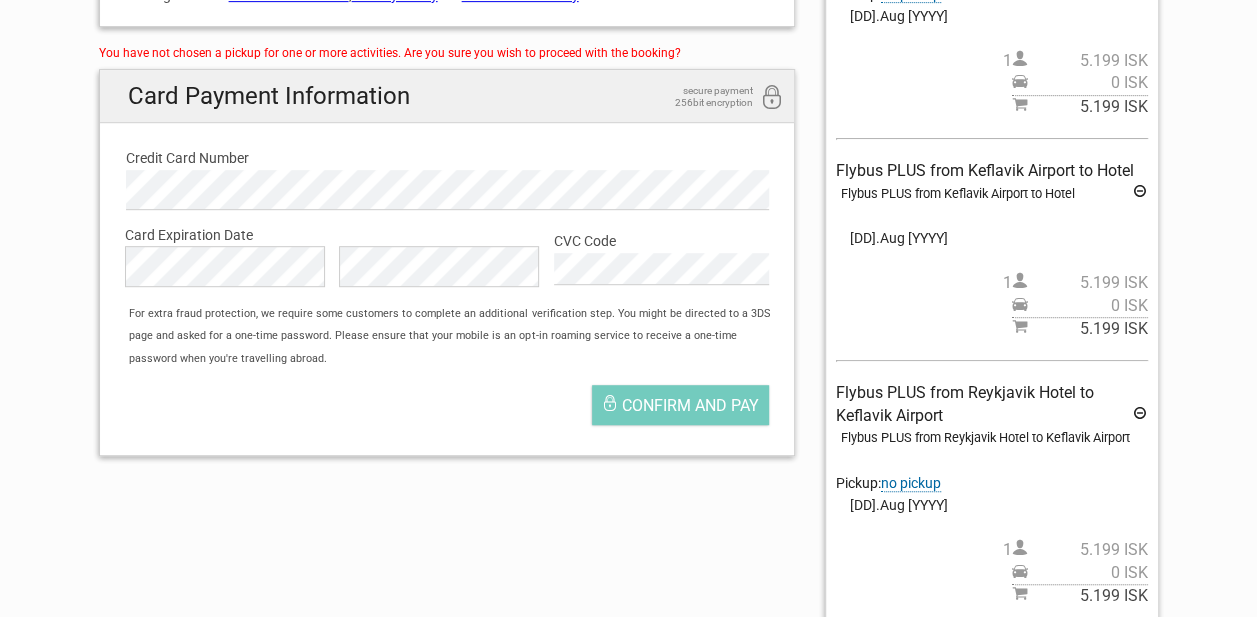 click on "no pickup" at bounding box center [911, 483] 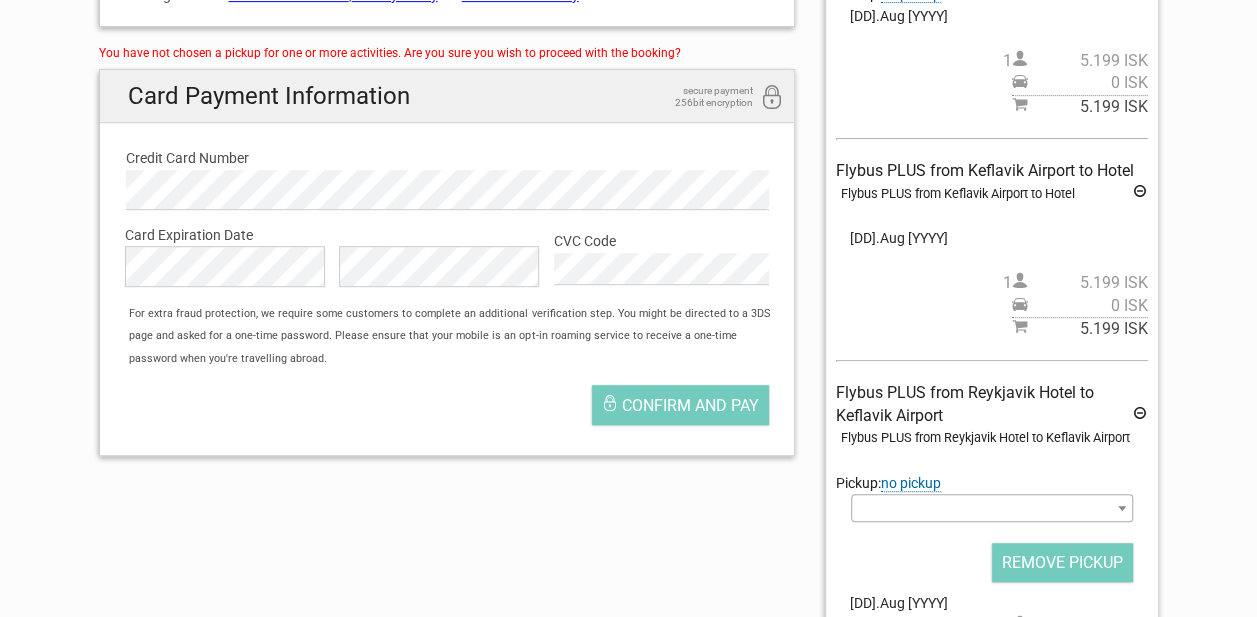 click at bounding box center (991, 508) 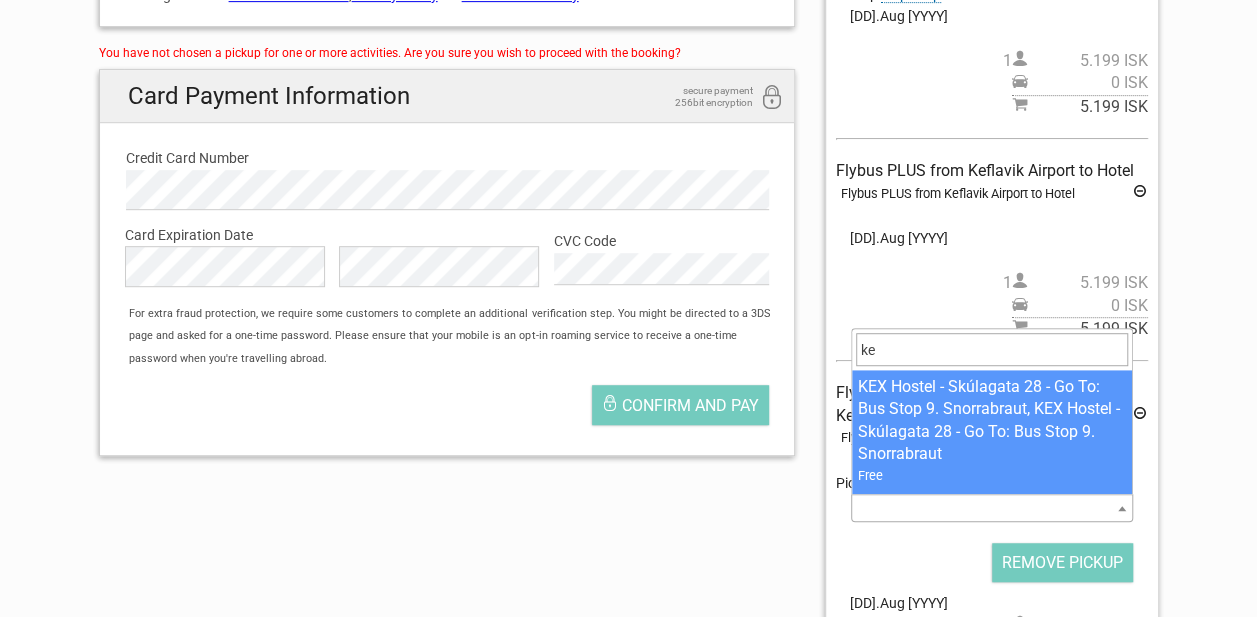 type on "kex" 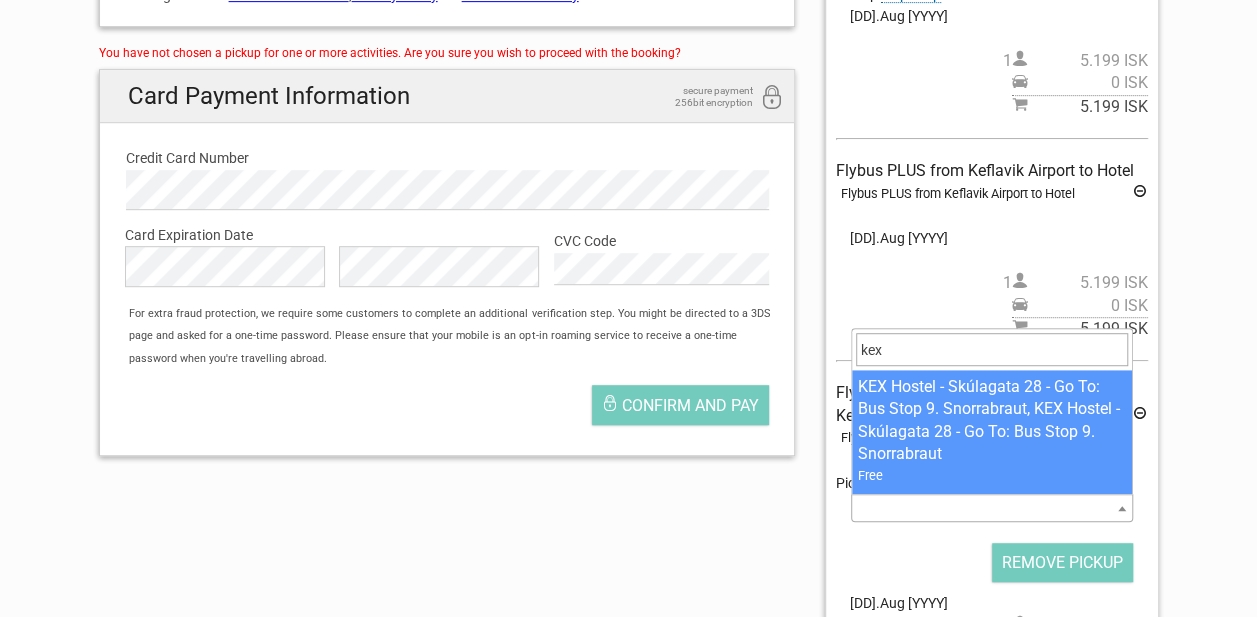 select on "1093360" 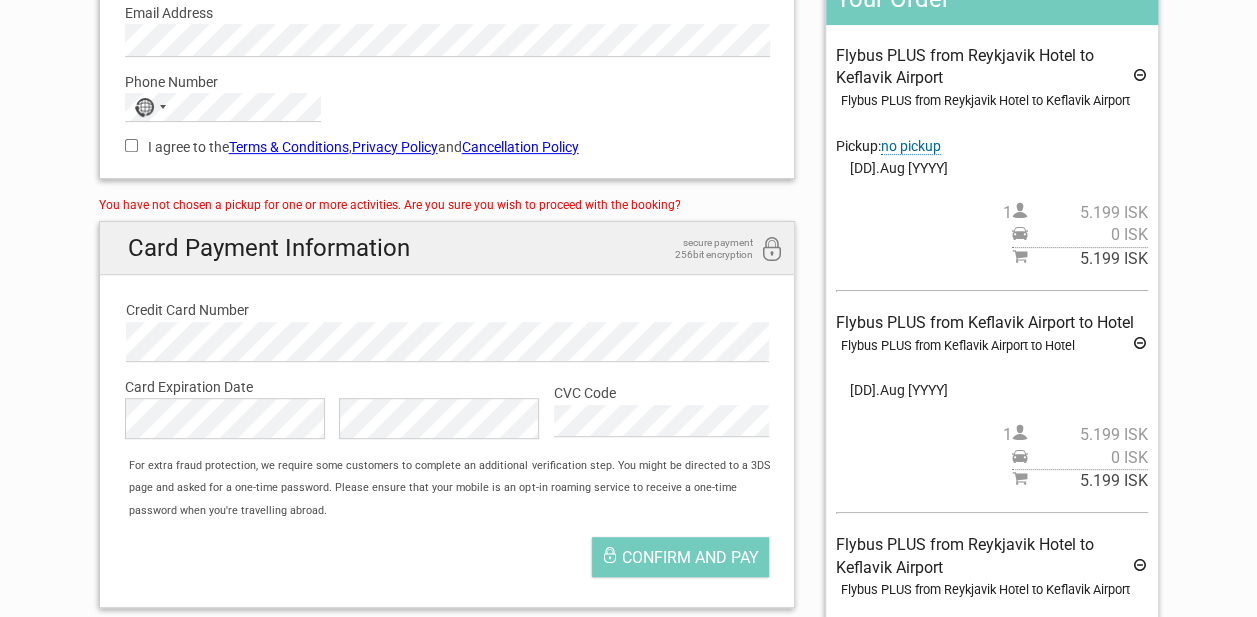 scroll, scrollTop: 286, scrollLeft: 0, axis: vertical 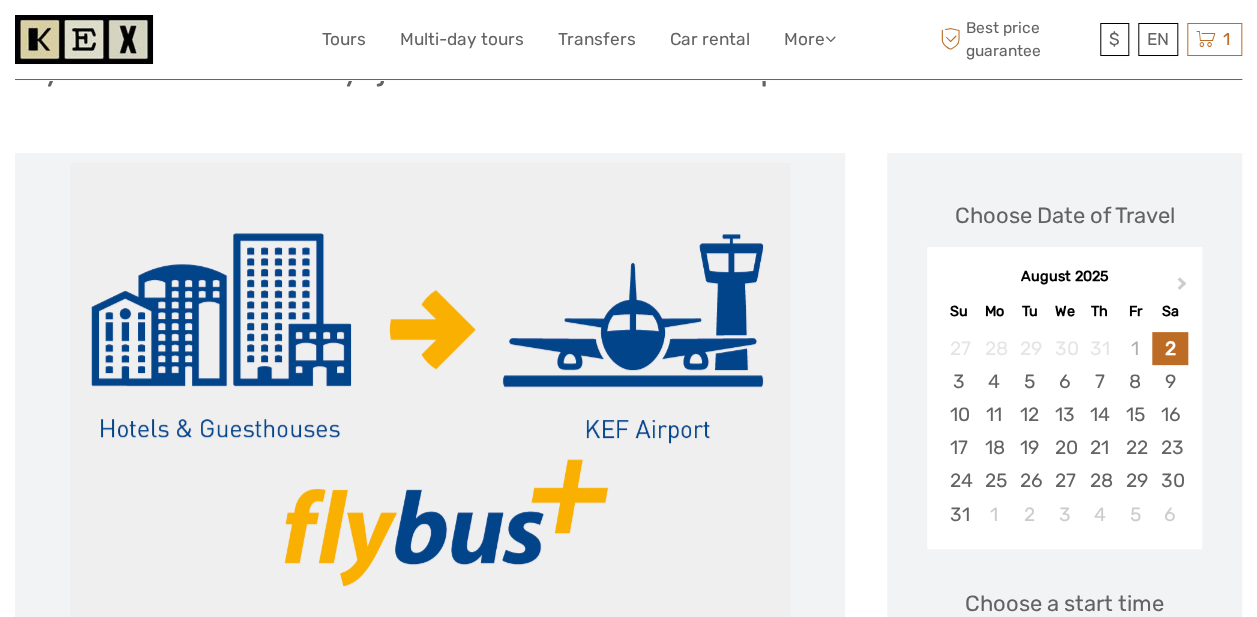 click on "10" at bounding box center (958, 414) 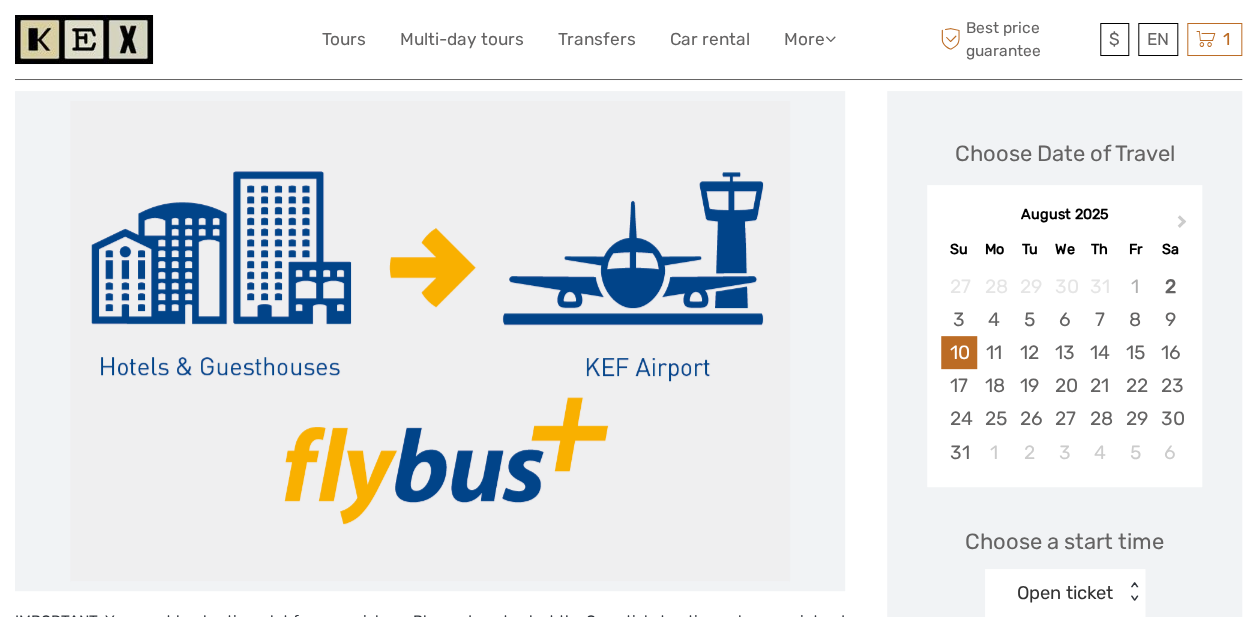 scroll, scrollTop: 203, scrollLeft: 0, axis: vertical 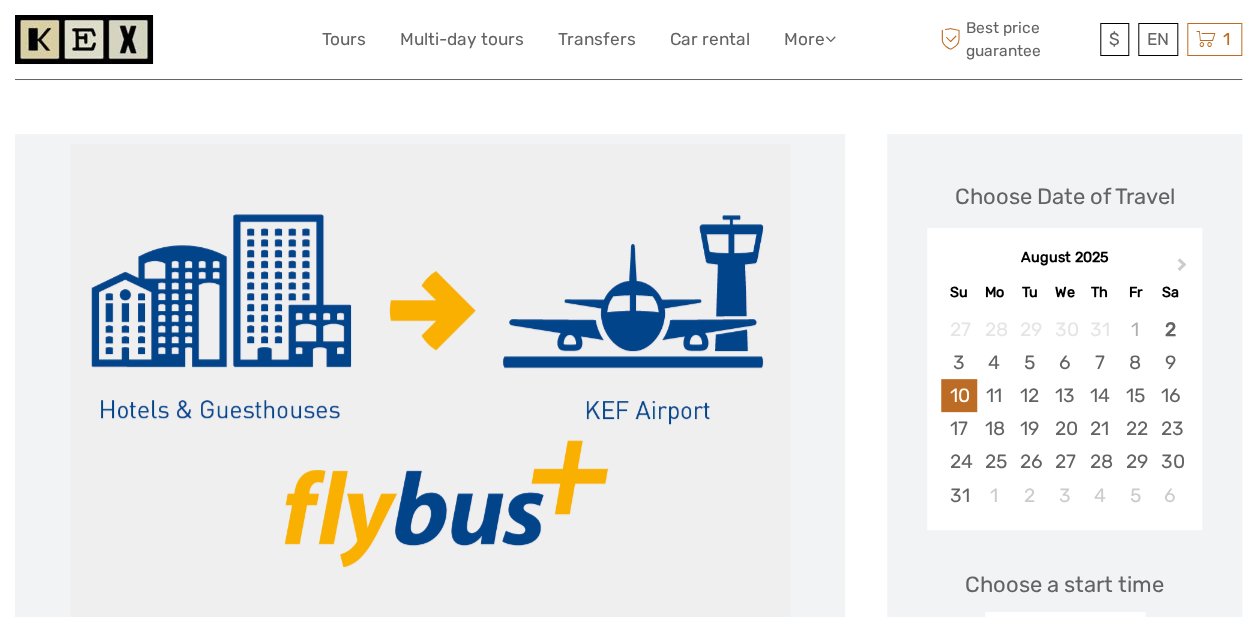 click on "$
ISK
€
$
£" at bounding box center [1114, 39] 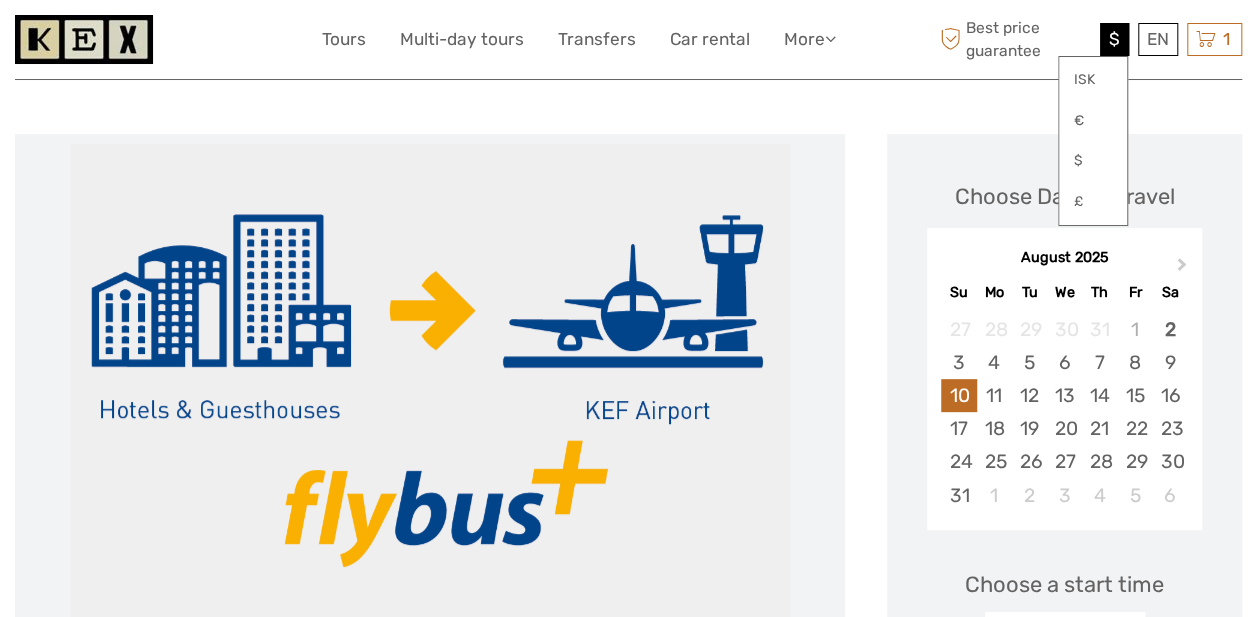 click on "$" at bounding box center [1093, 161] 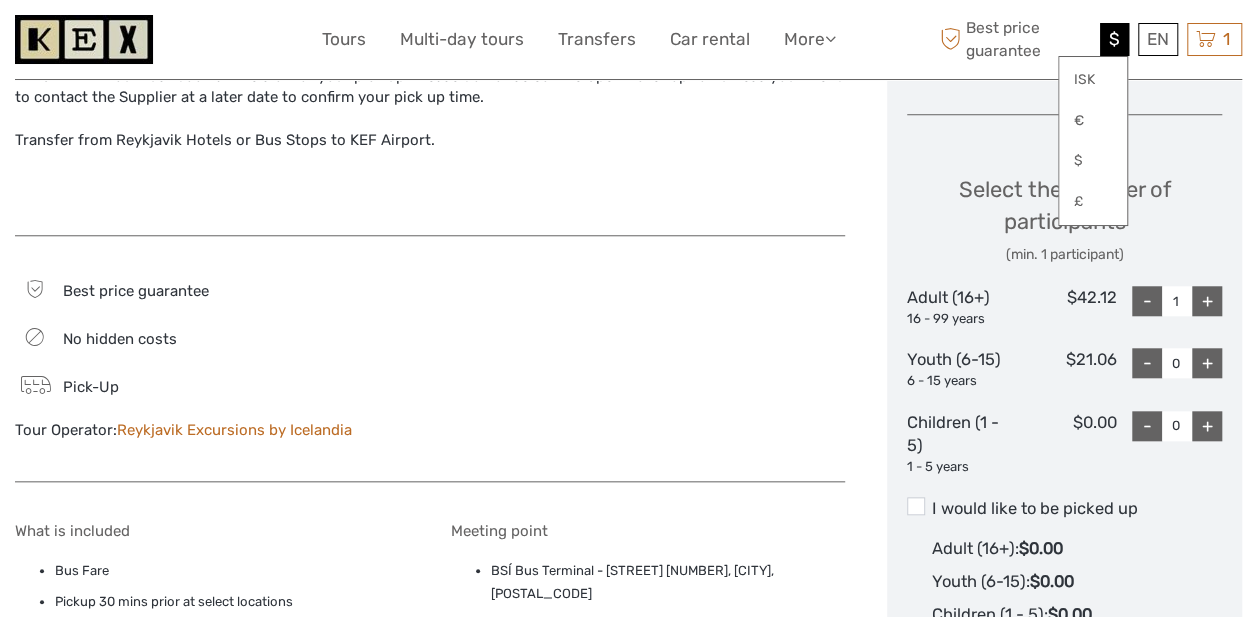 scroll, scrollTop: 867, scrollLeft: 0, axis: vertical 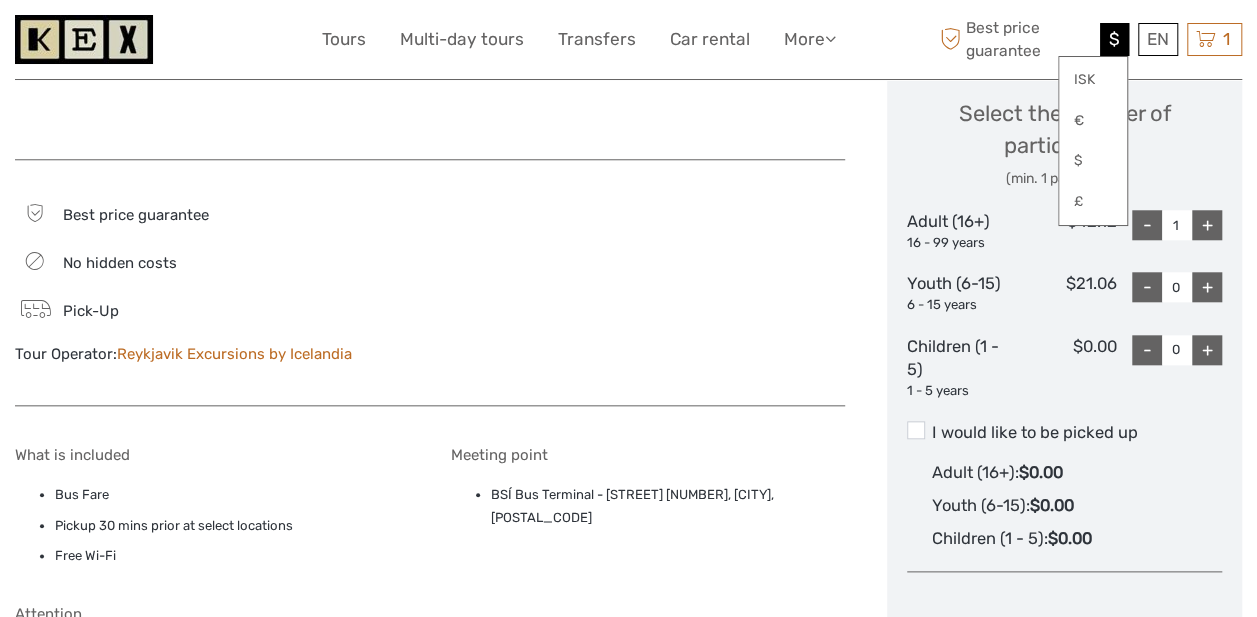 click on "Children (1 - 5) 1 - 5 years" at bounding box center [959, 368] 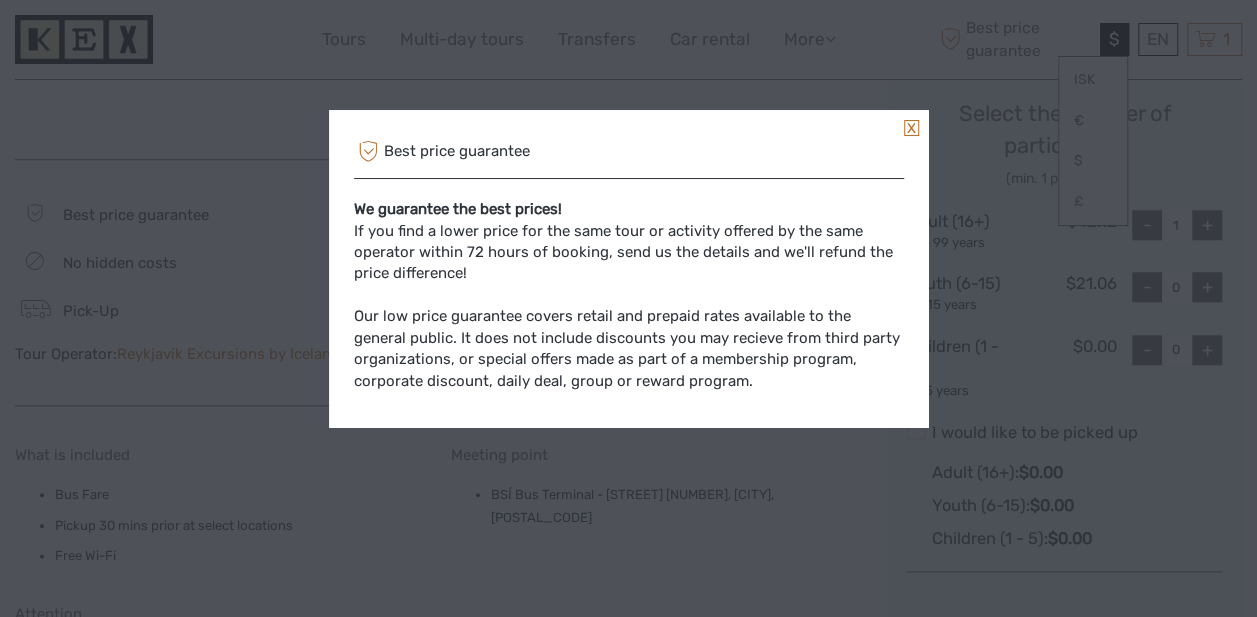 click at bounding box center (911, 128) 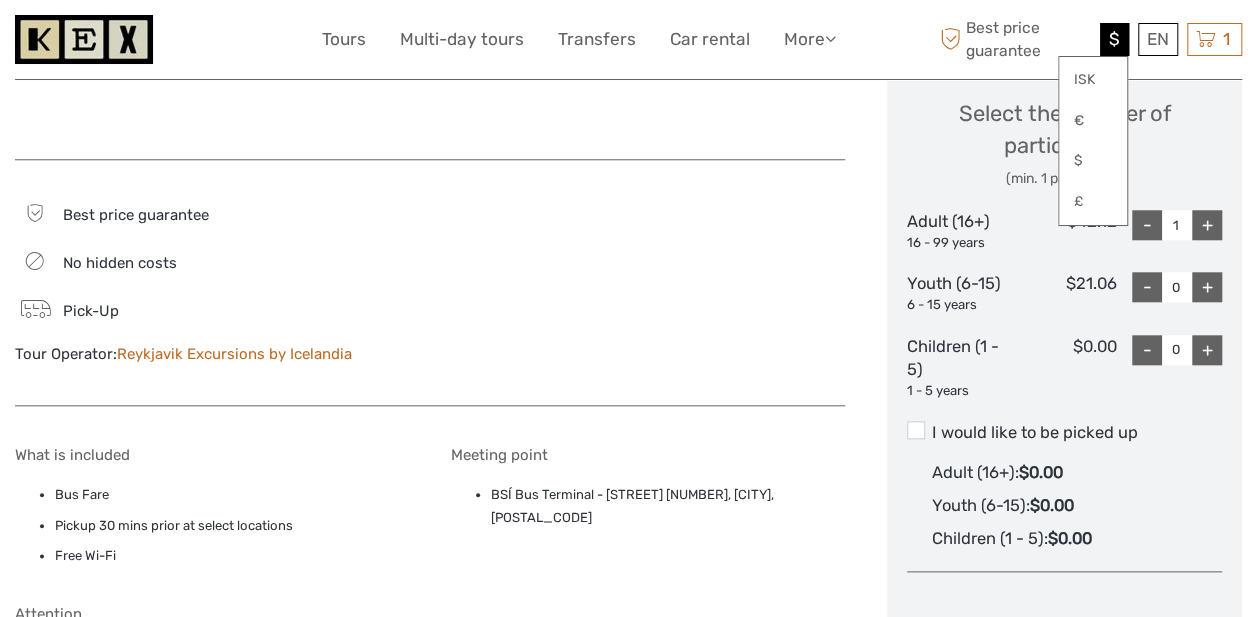 click on "Best price guarantee" at bounding box center [1015, 39] 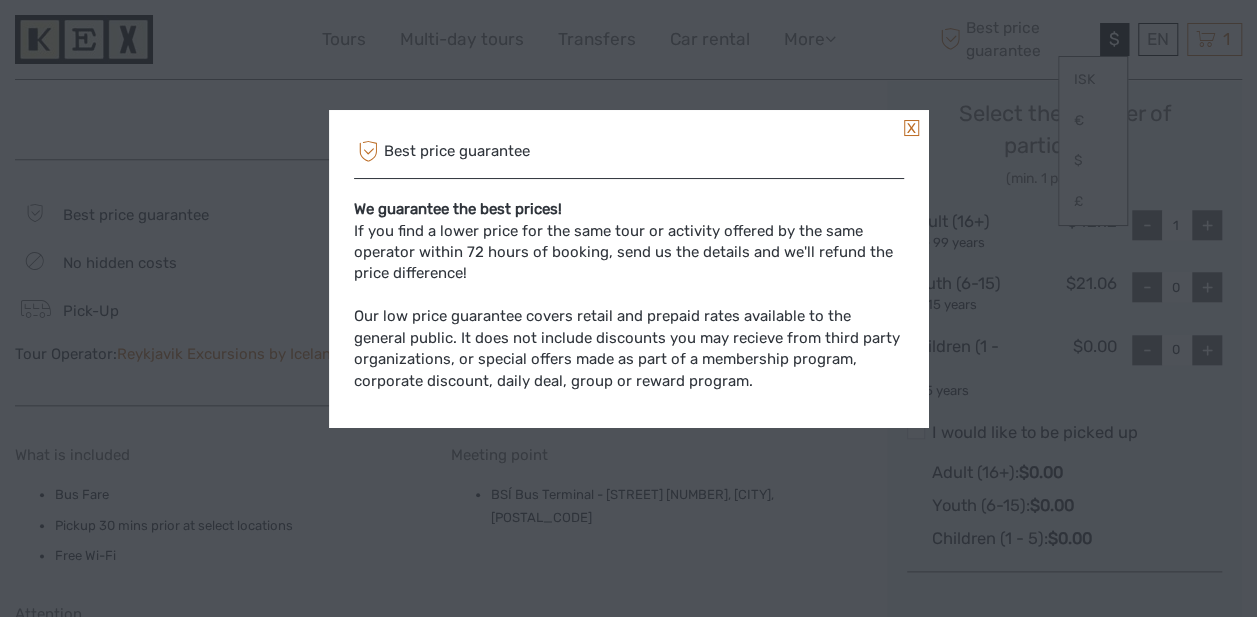click at bounding box center [911, 128] 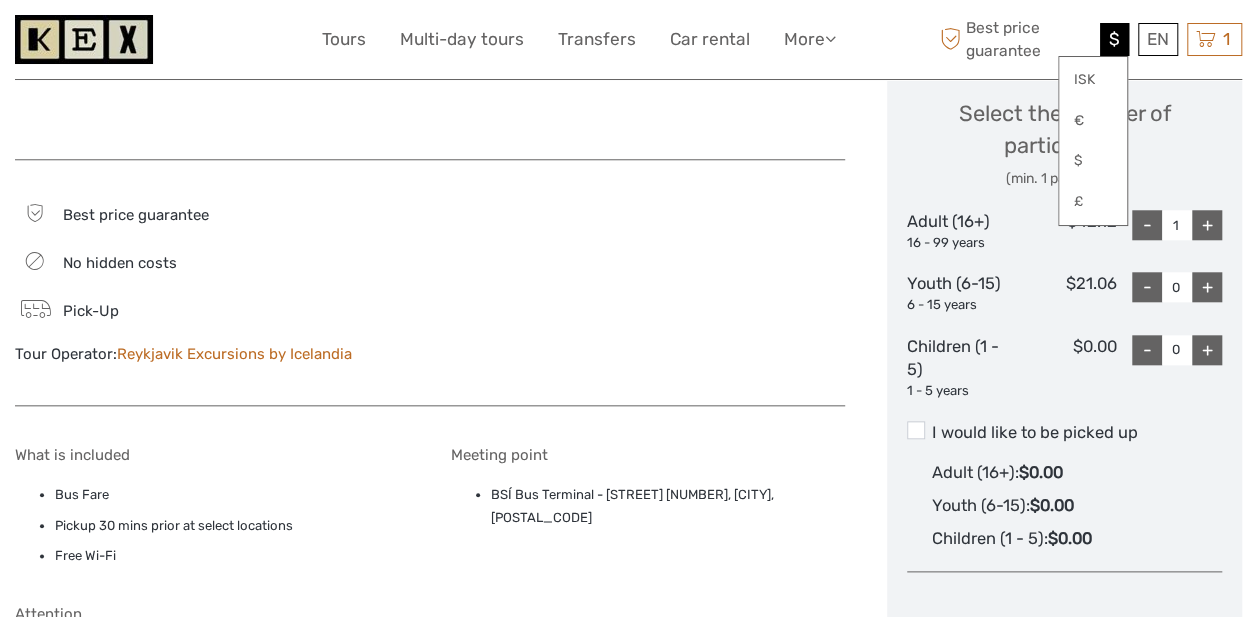 click on "Select the number of participants (min. 1 participant)" at bounding box center (1064, 143) 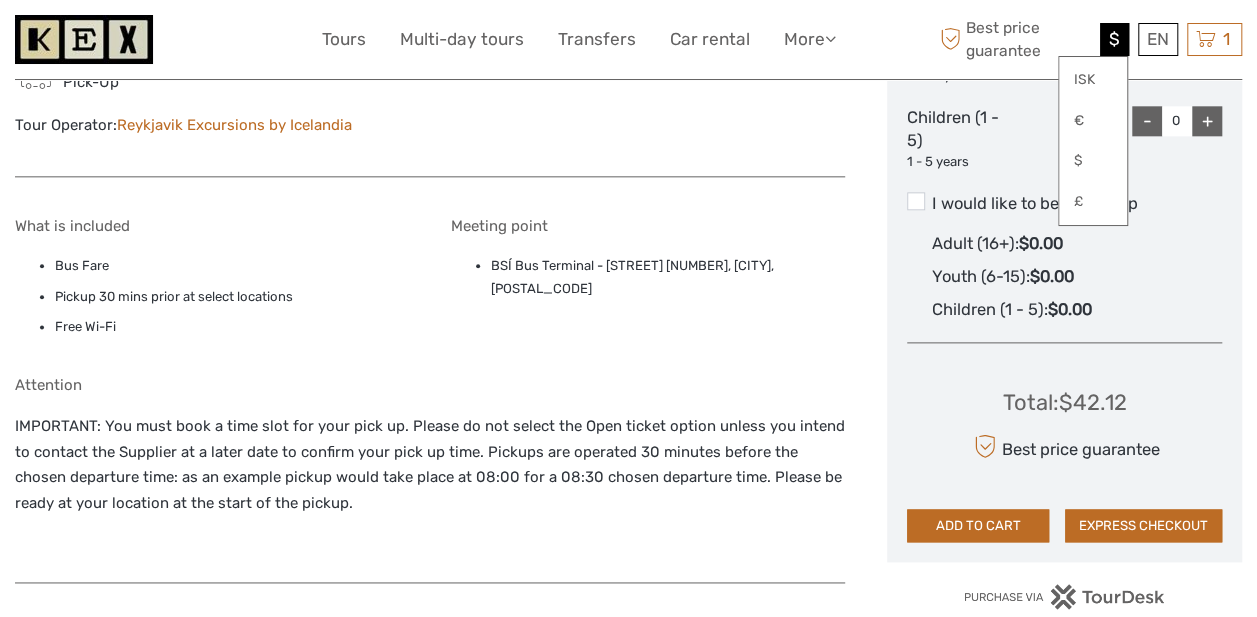 click on "EXPRESS CHECKOUT" at bounding box center (1143, 526) 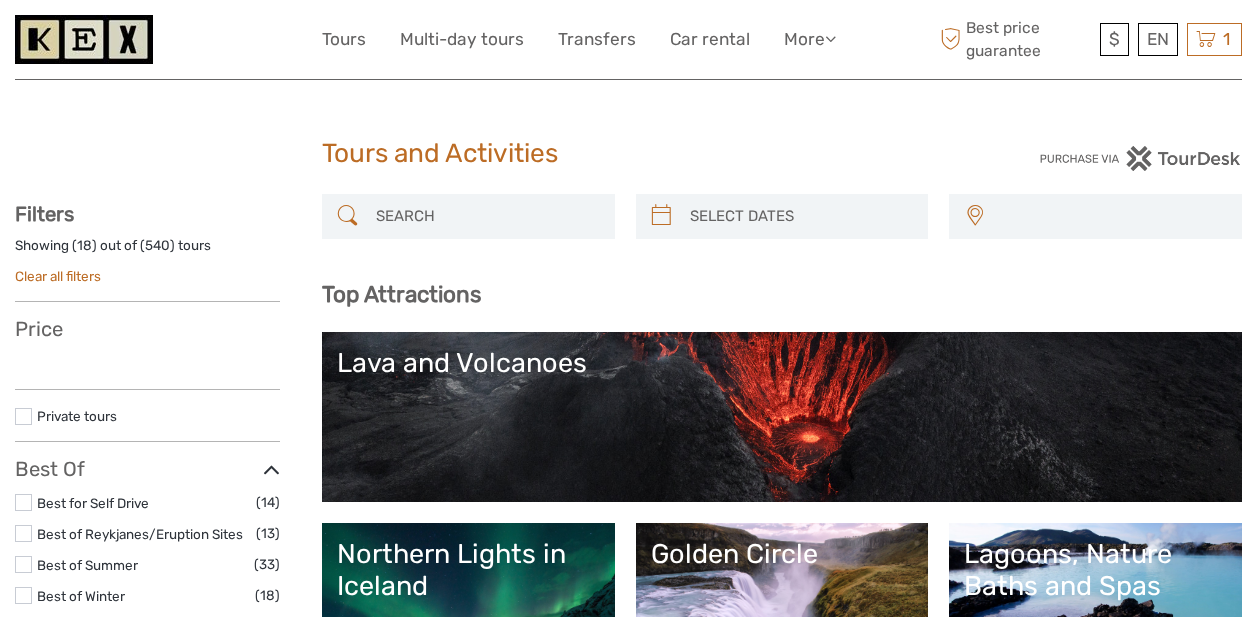 select 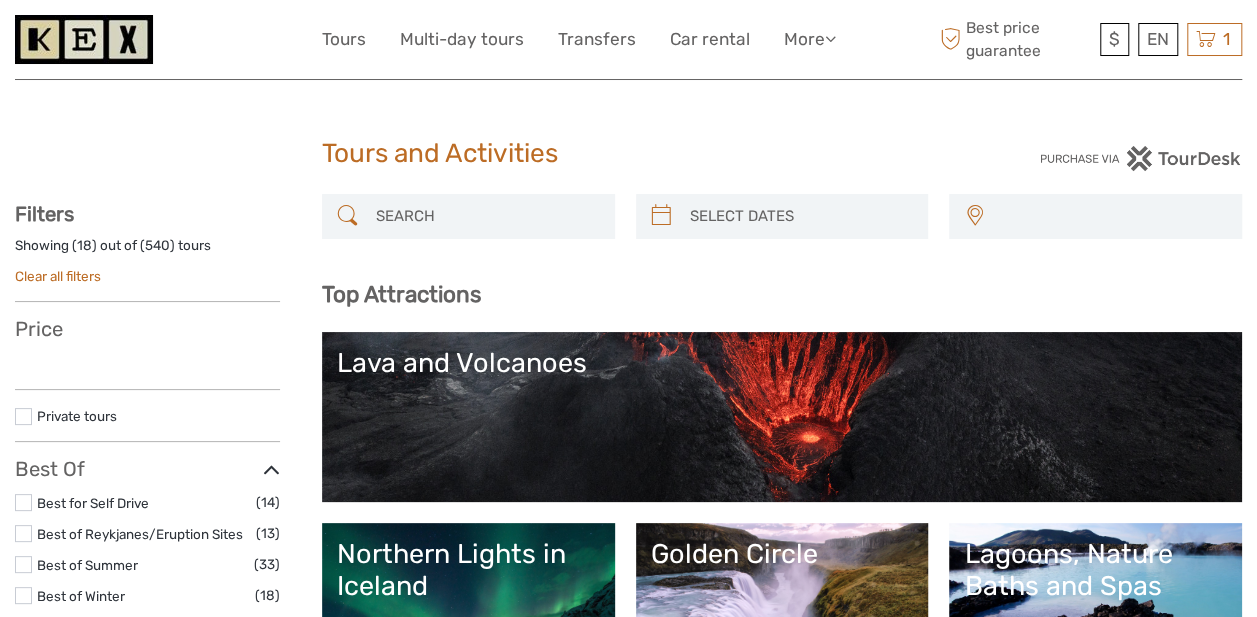 select 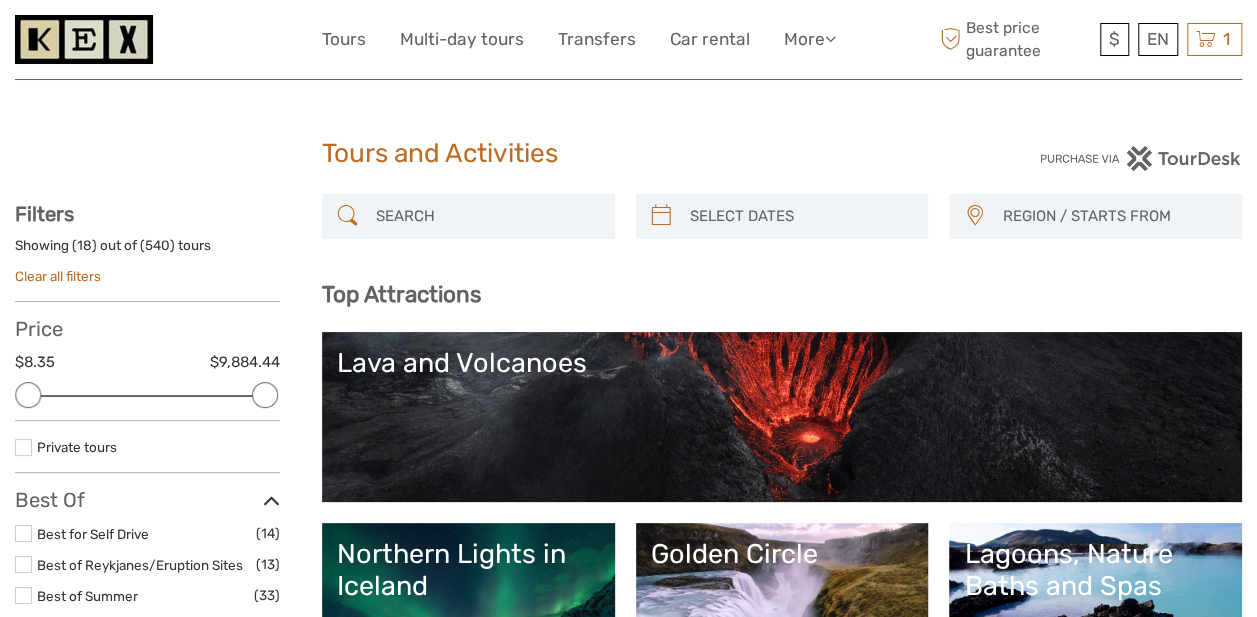 scroll, scrollTop: 4, scrollLeft: 0, axis: vertical 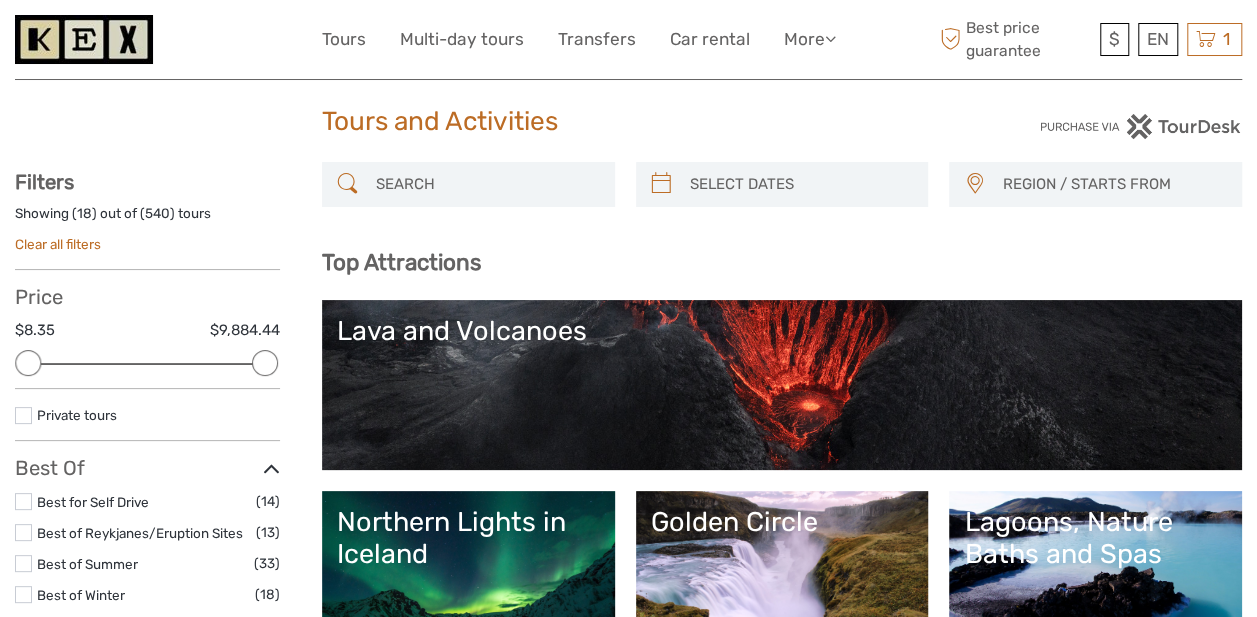 click at bounding box center [1206, 39] 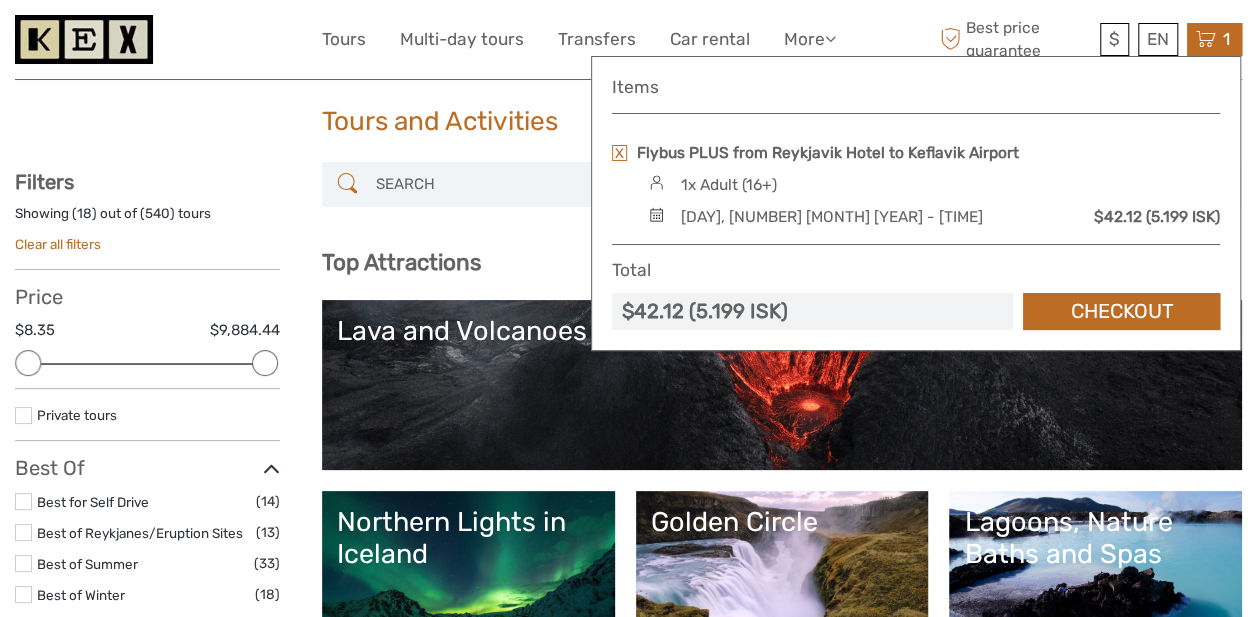 click at bounding box center [1206, 39] 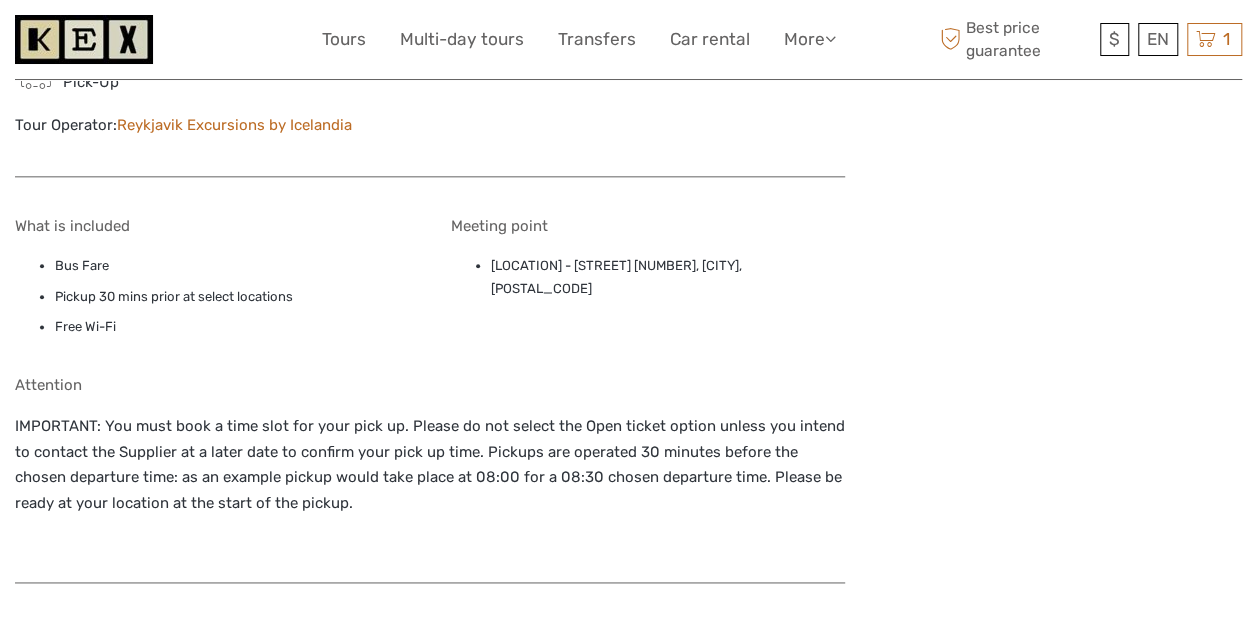 scroll, scrollTop: 1042, scrollLeft: 0, axis: vertical 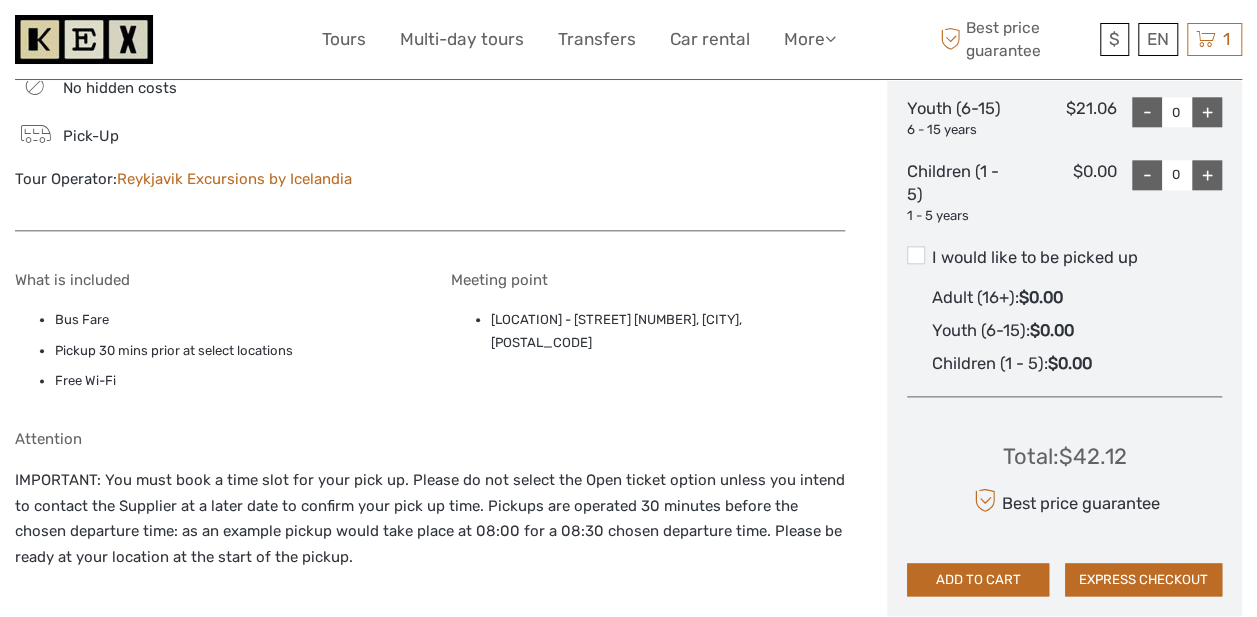 click at bounding box center (916, 255) 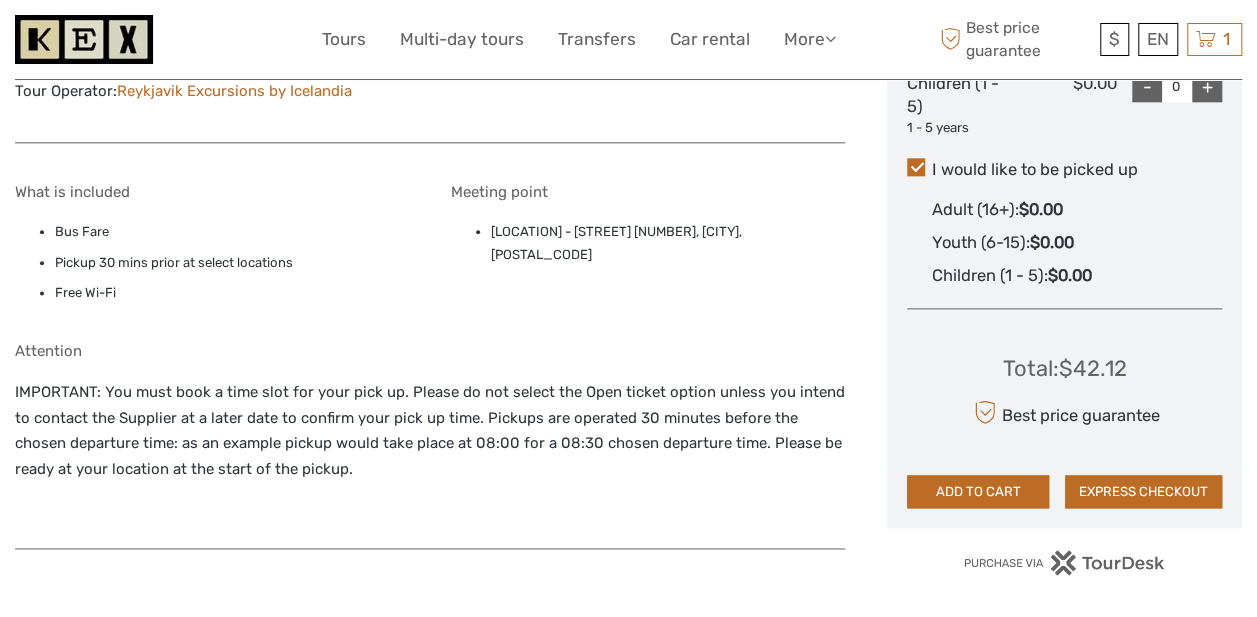 scroll, scrollTop: 1118, scrollLeft: 0, axis: vertical 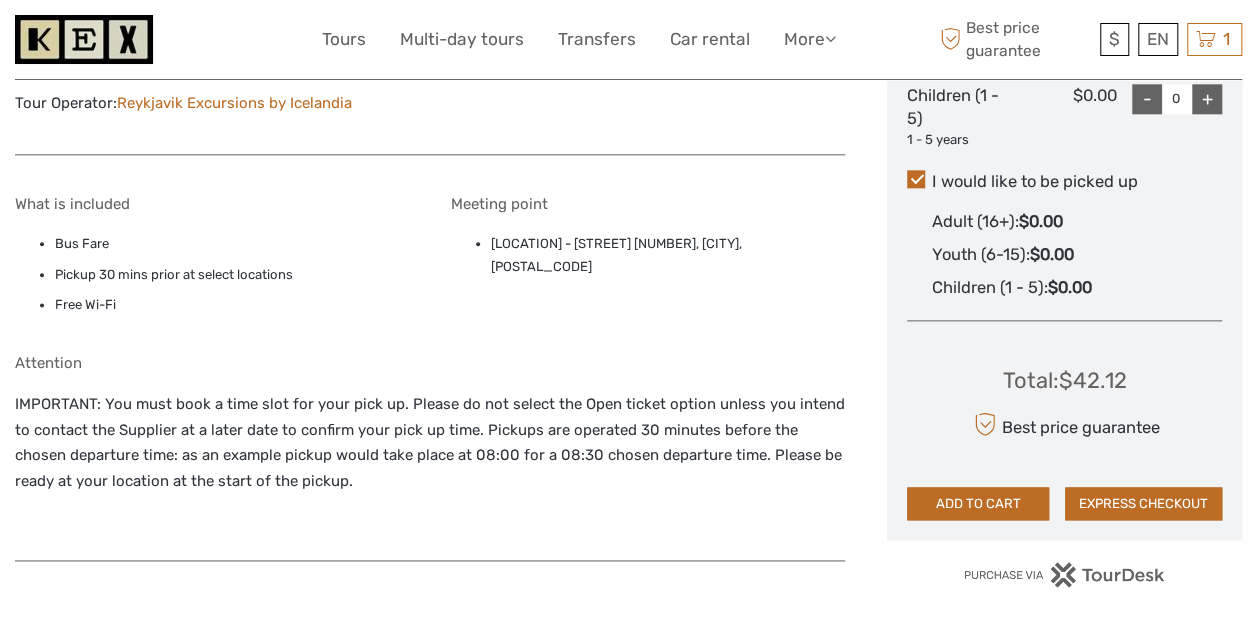 click on "ADD TO CART" at bounding box center (978, 504) 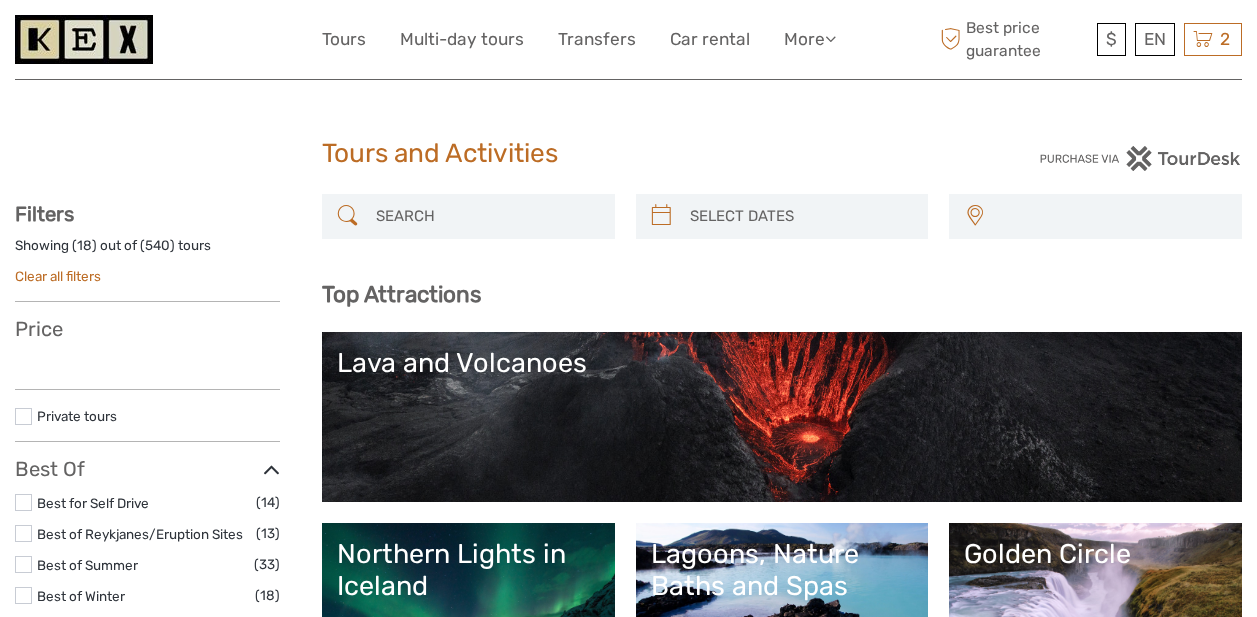 select 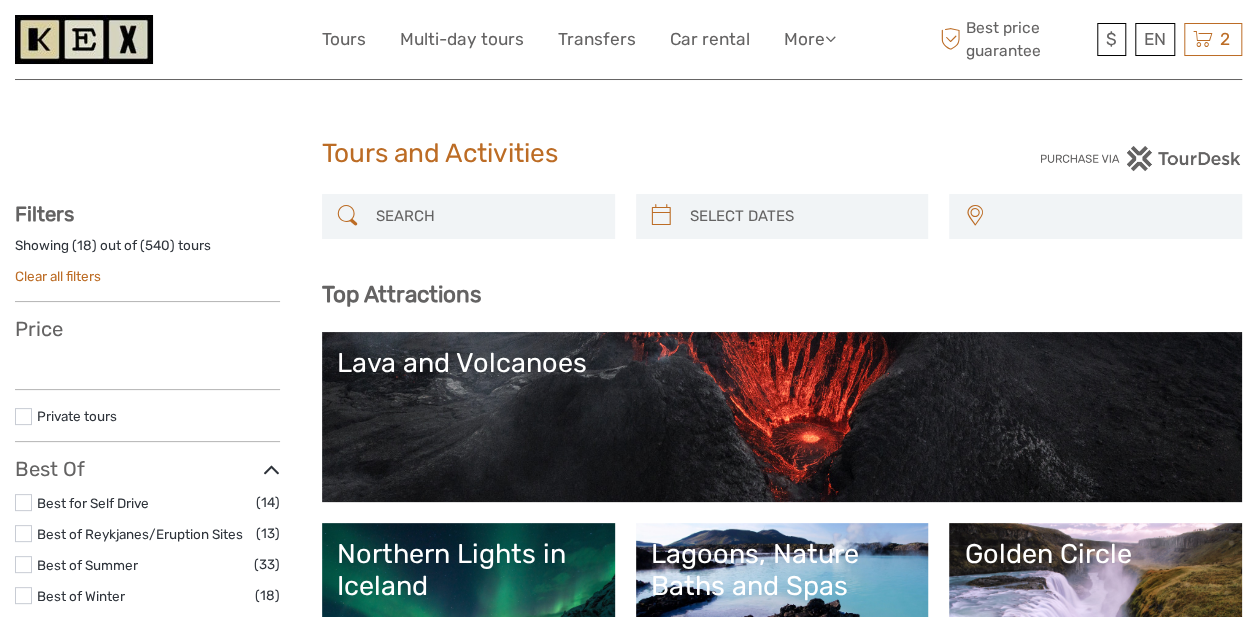 select 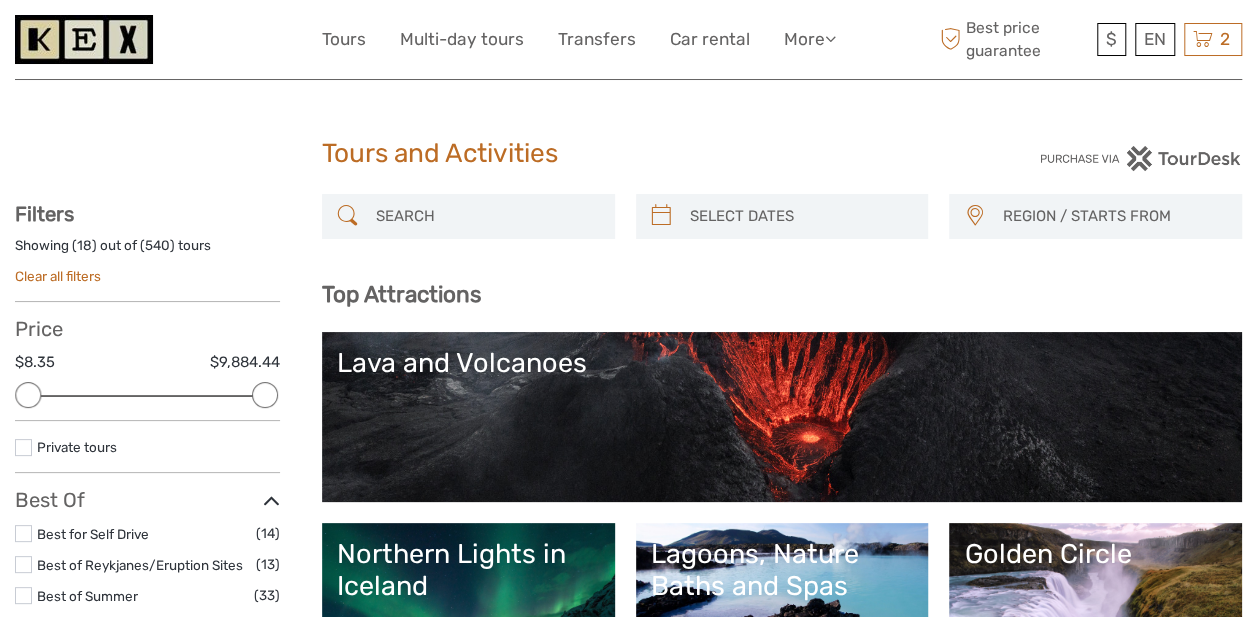 scroll, scrollTop: 0, scrollLeft: 0, axis: both 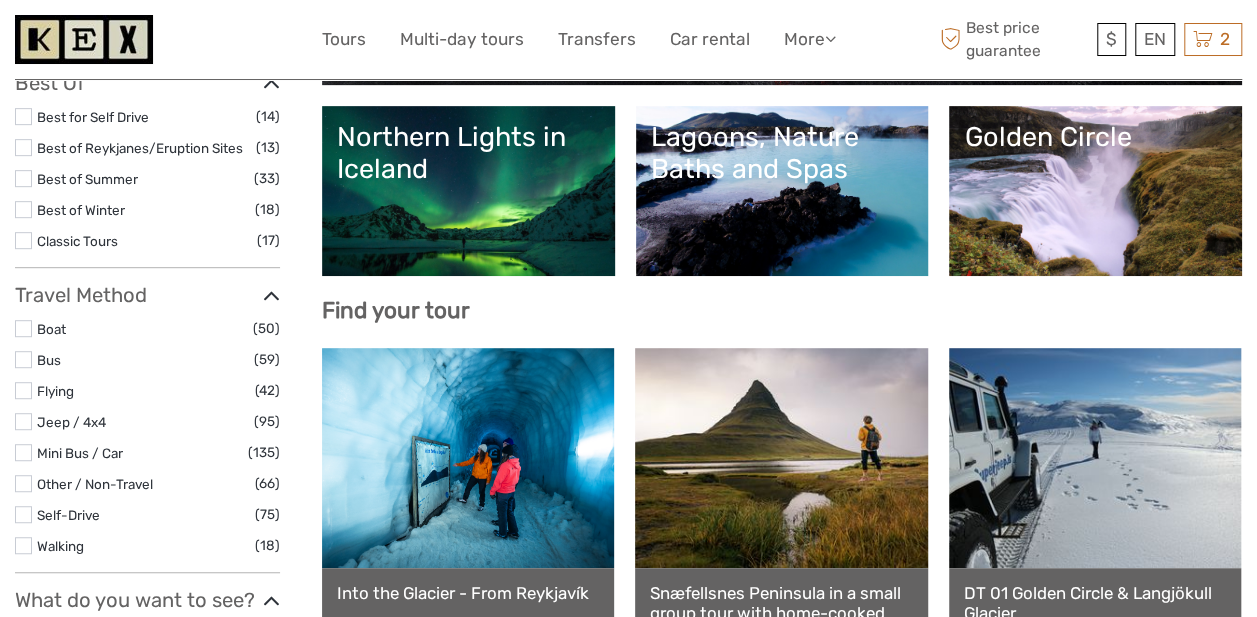 click at bounding box center (1203, 39) 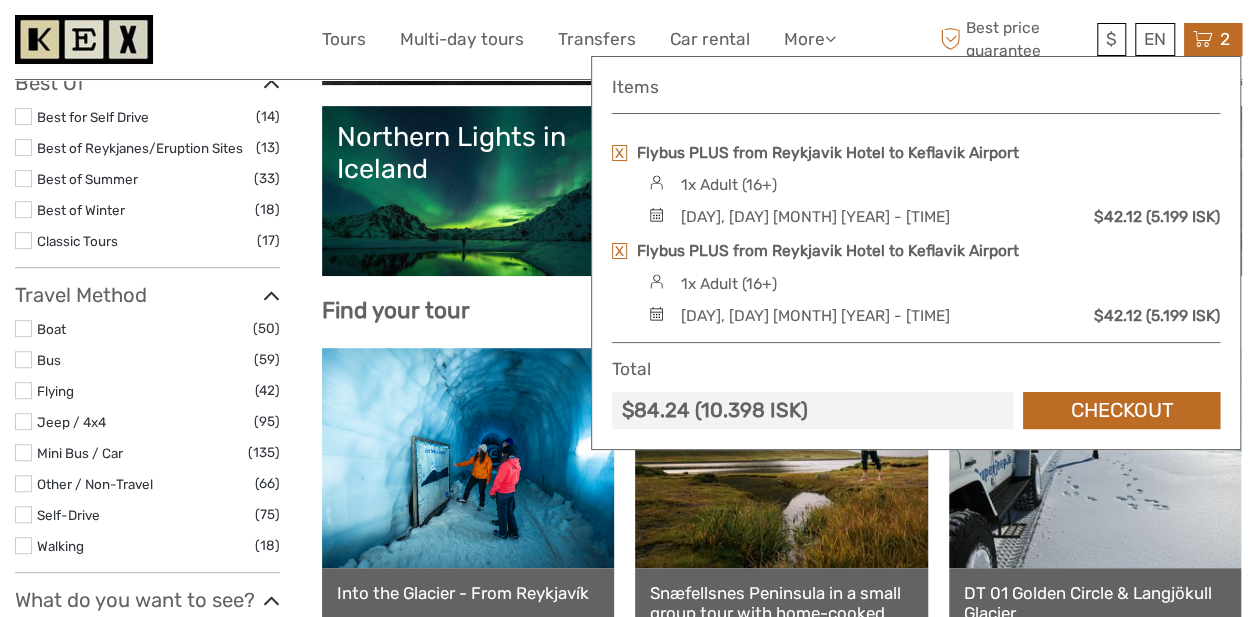 click at bounding box center [619, 251] 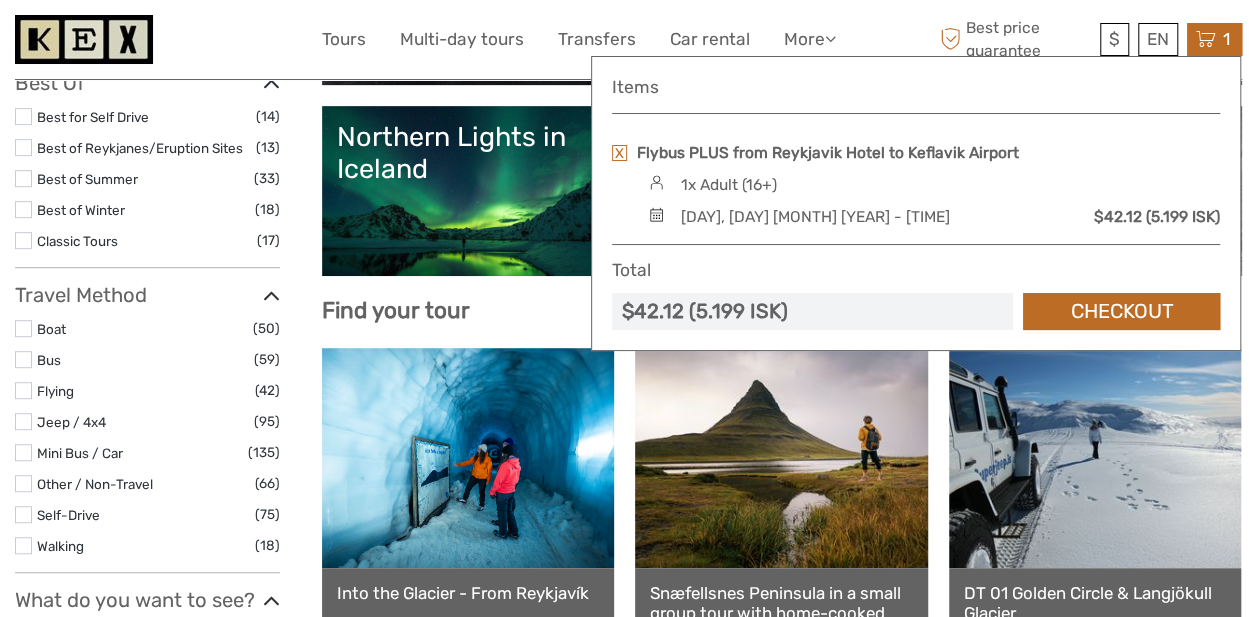 click on "Checkout" at bounding box center [1121, 311] 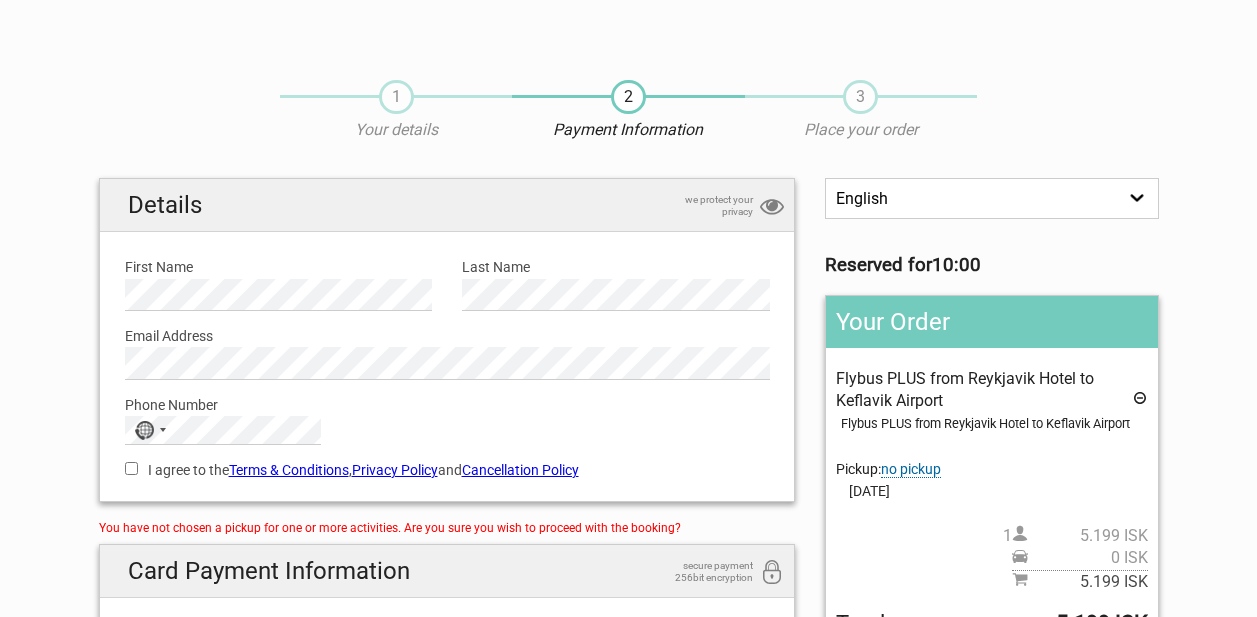 scroll, scrollTop: 0, scrollLeft: 0, axis: both 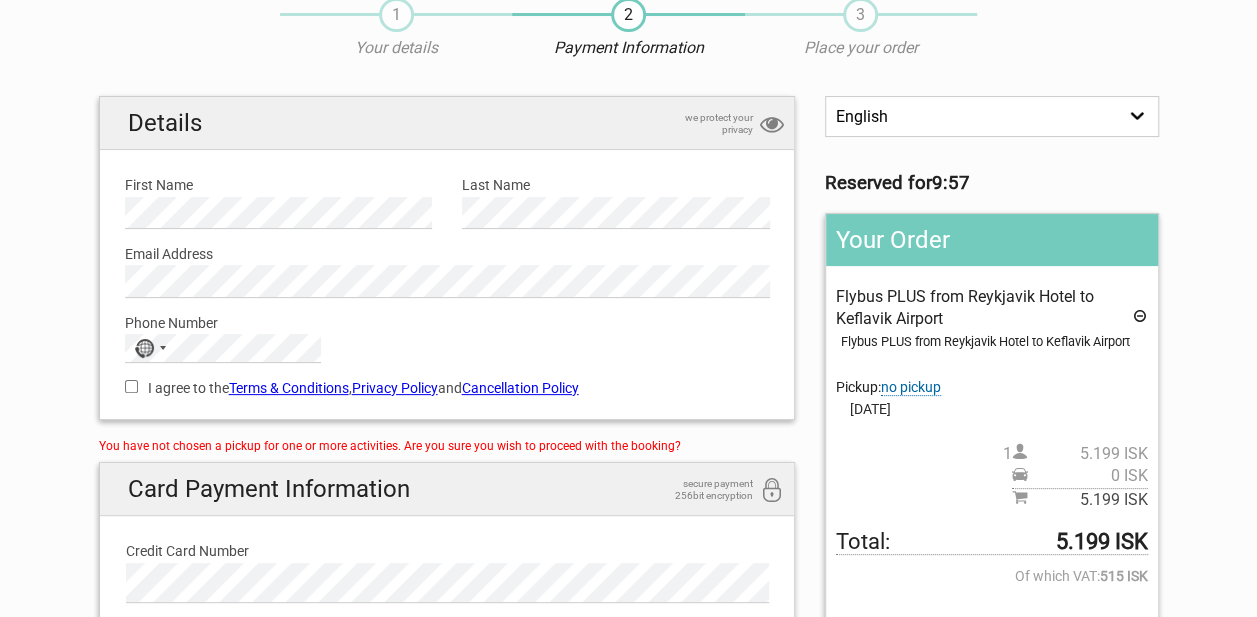 click on "no pickup" at bounding box center (911, 387) 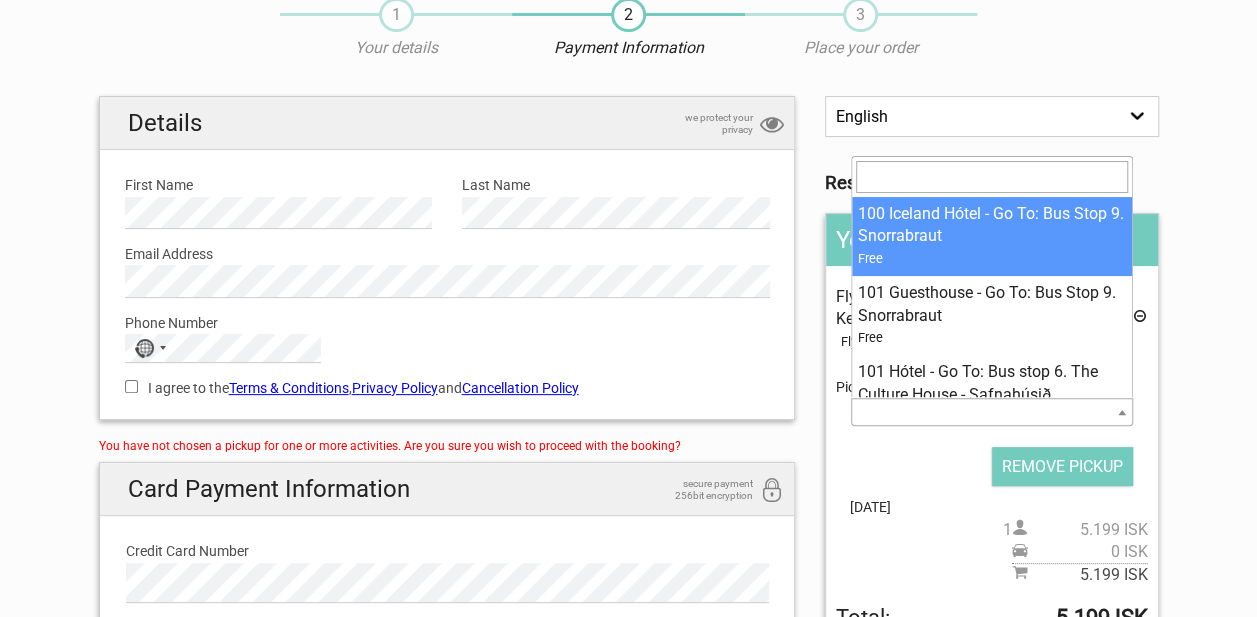 click at bounding box center [991, 412] 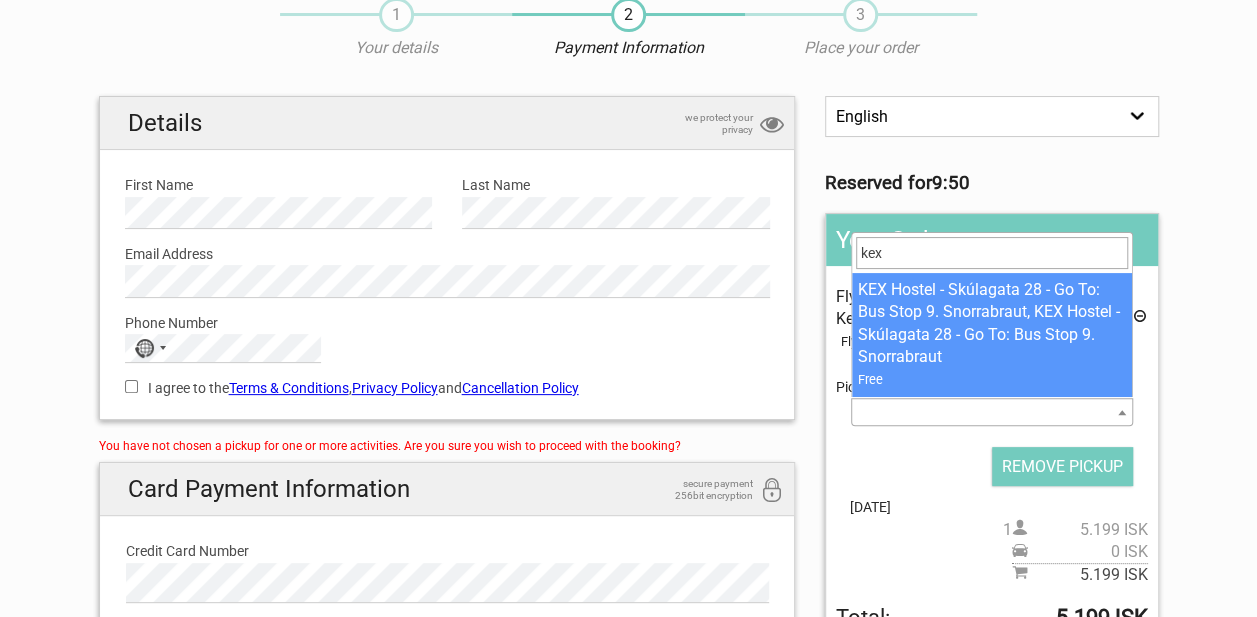 type on "kex" 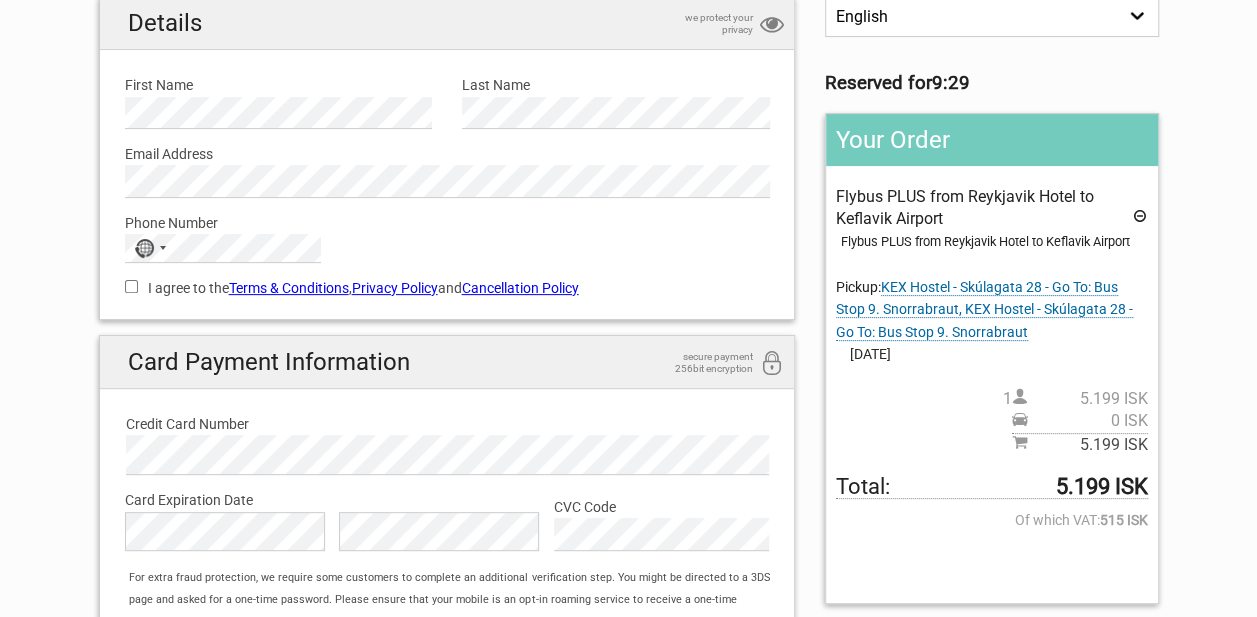 scroll, scrollTop: 0, scrollLeft: 0, axis: both 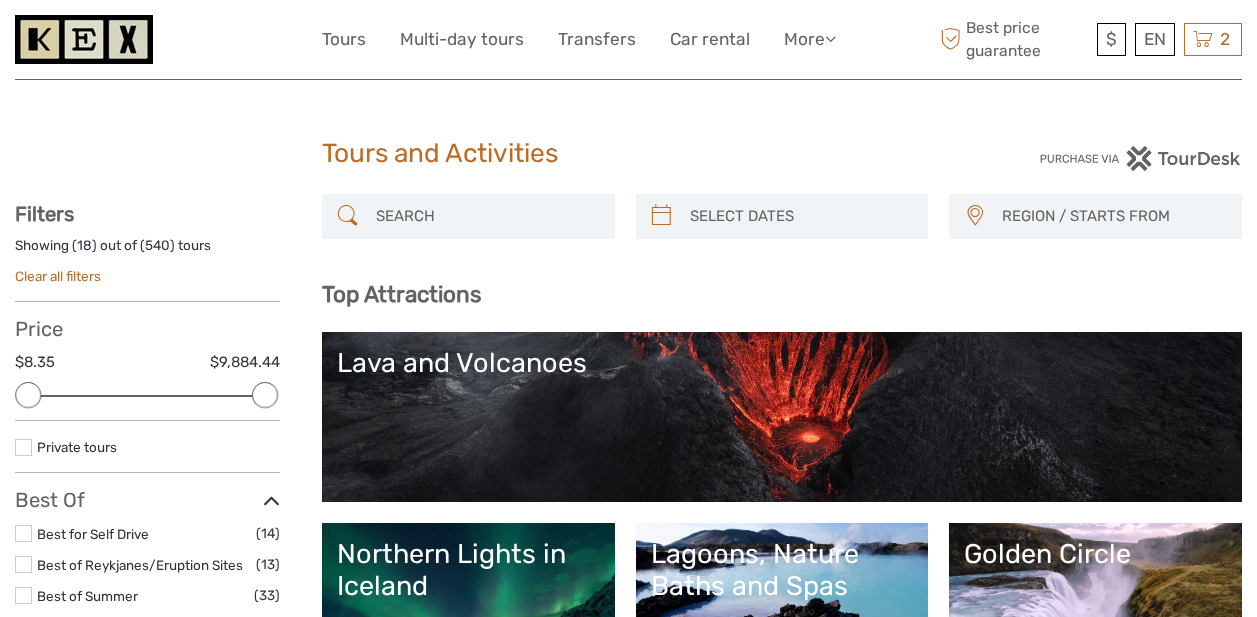 select 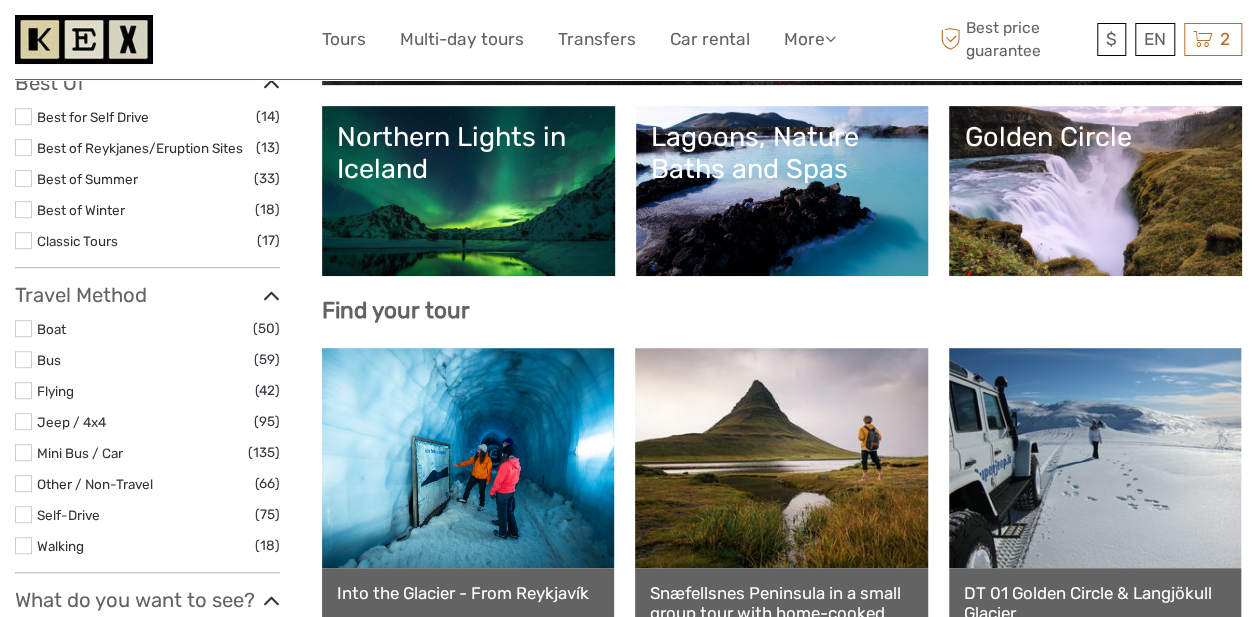 scroll, scrollTop: 417, scrollLeft: 0, axis: vertical 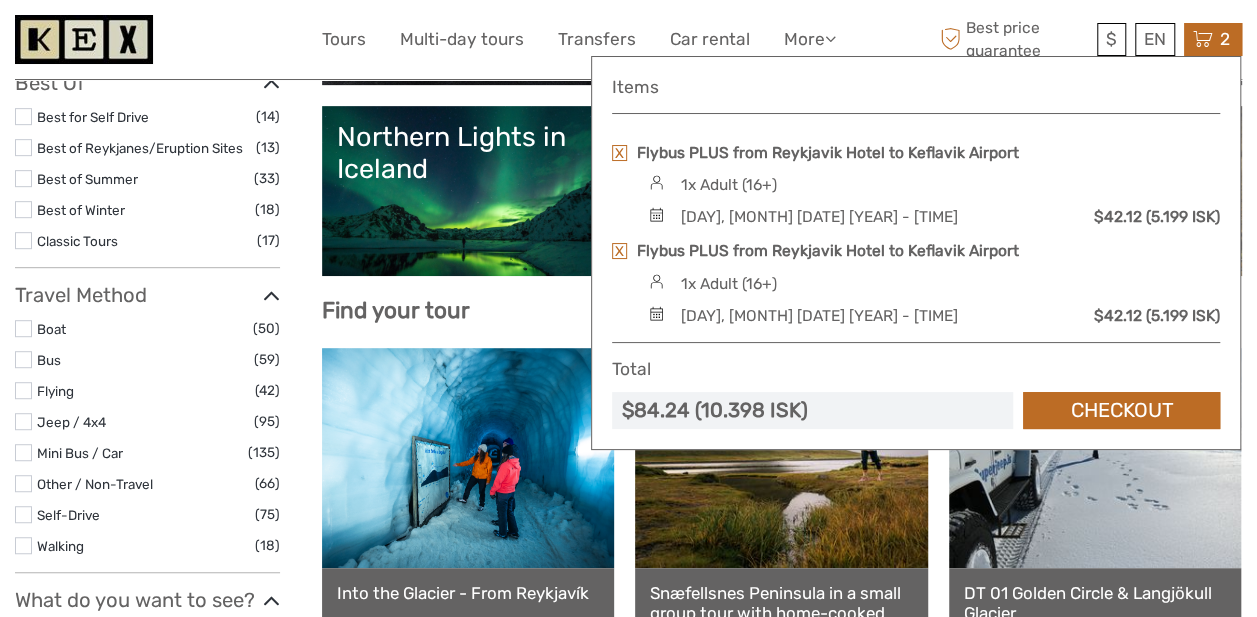 click on "Flybus PLUS from Reykjavik Hotel to Keflavik Airport" at bounding box center (916, 153) 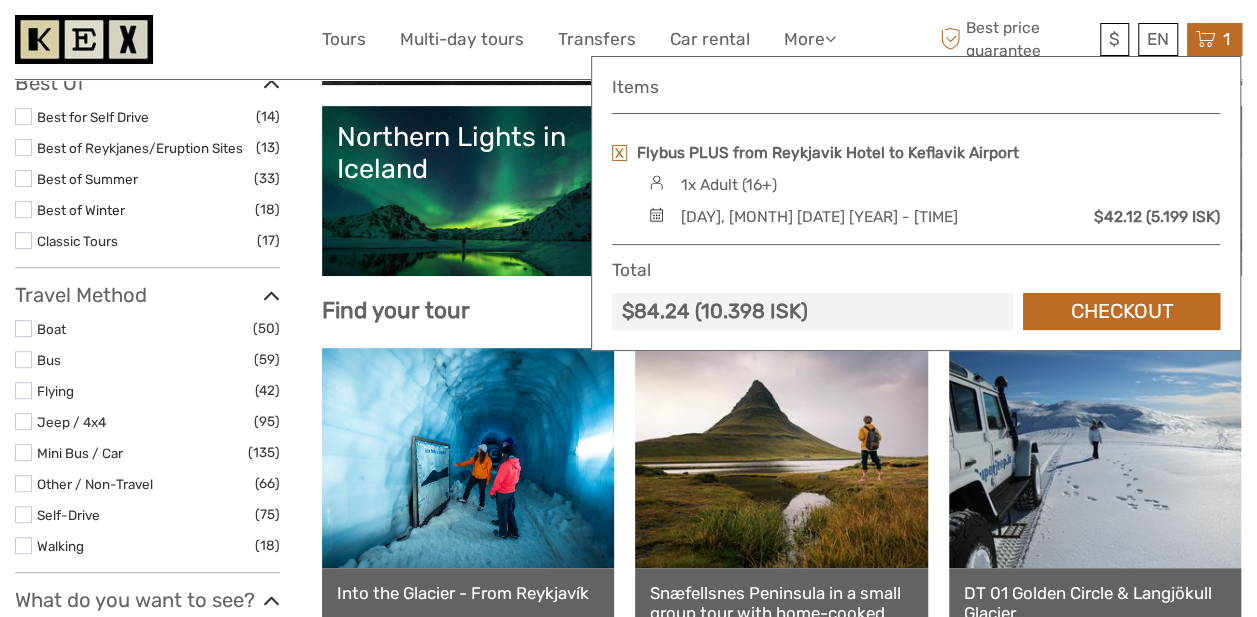 click at bounding box center (619, 153) 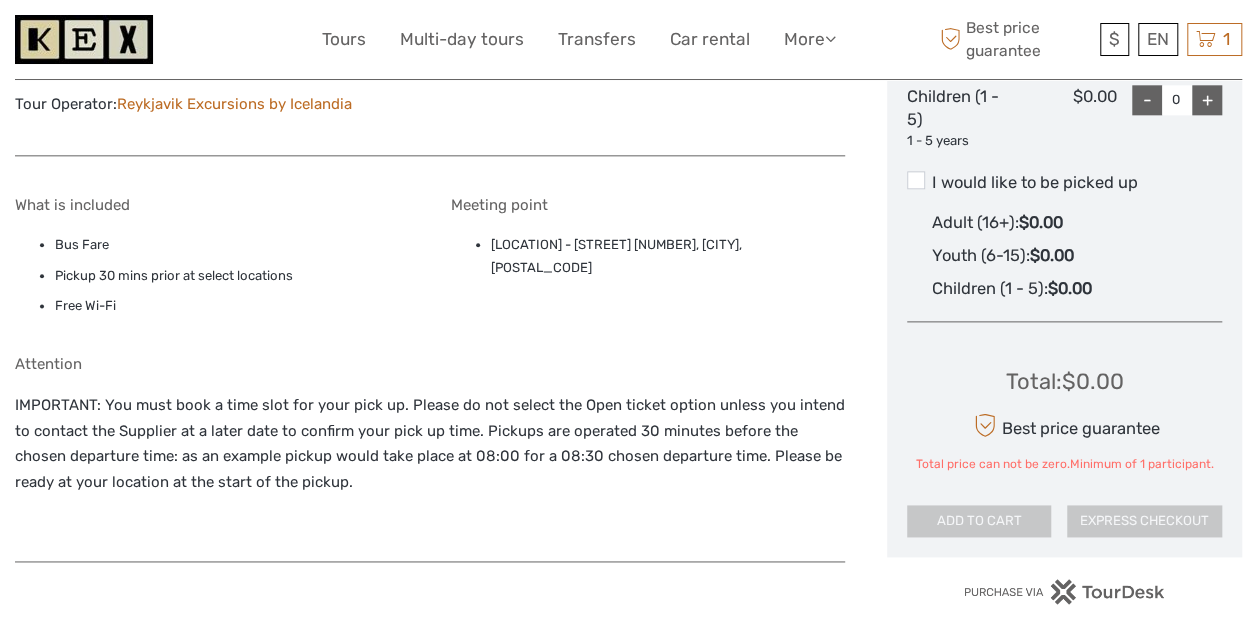scroll, scrollTop: 1064, scrollLeft: 0, axis: vertical 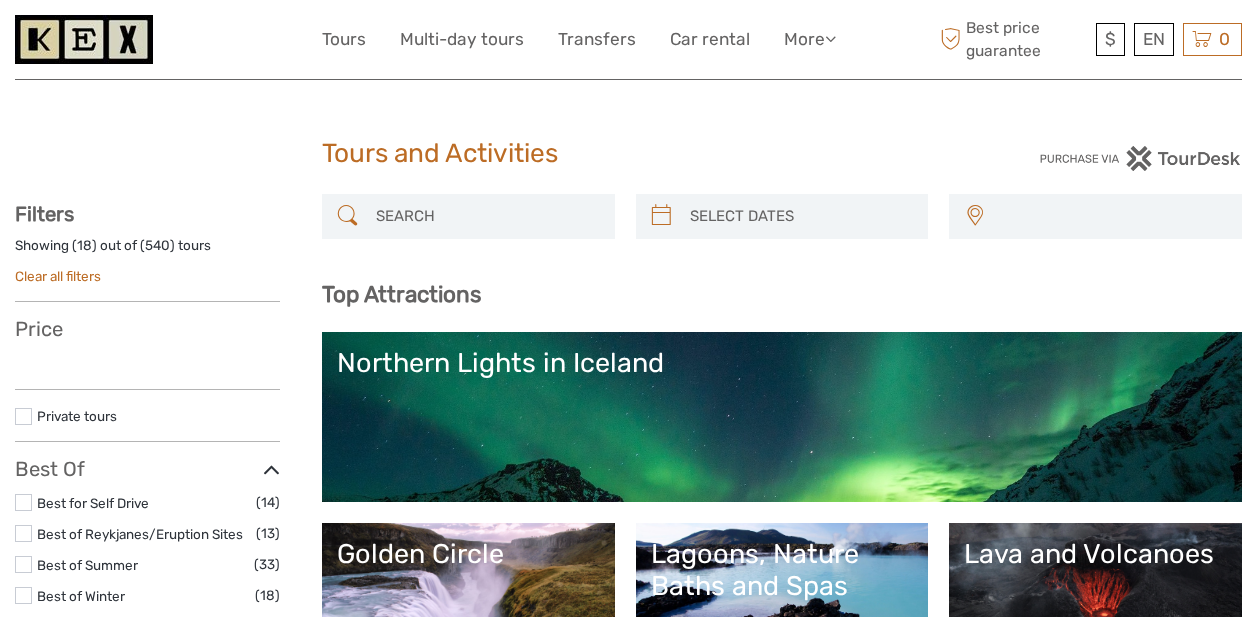 select 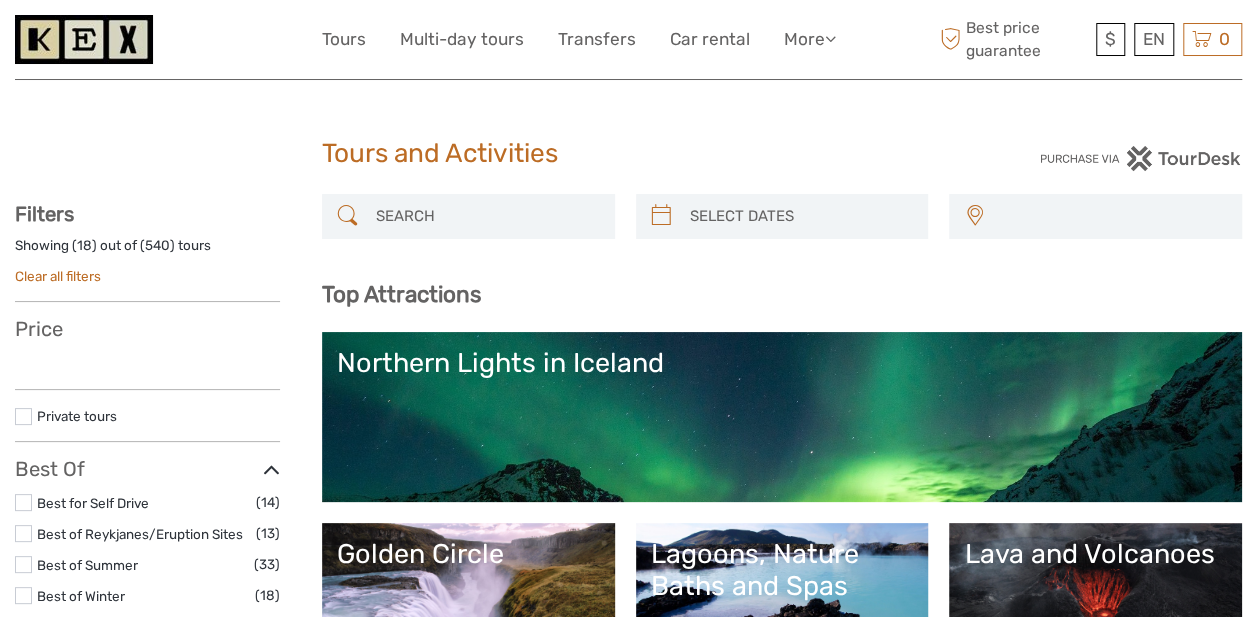 select 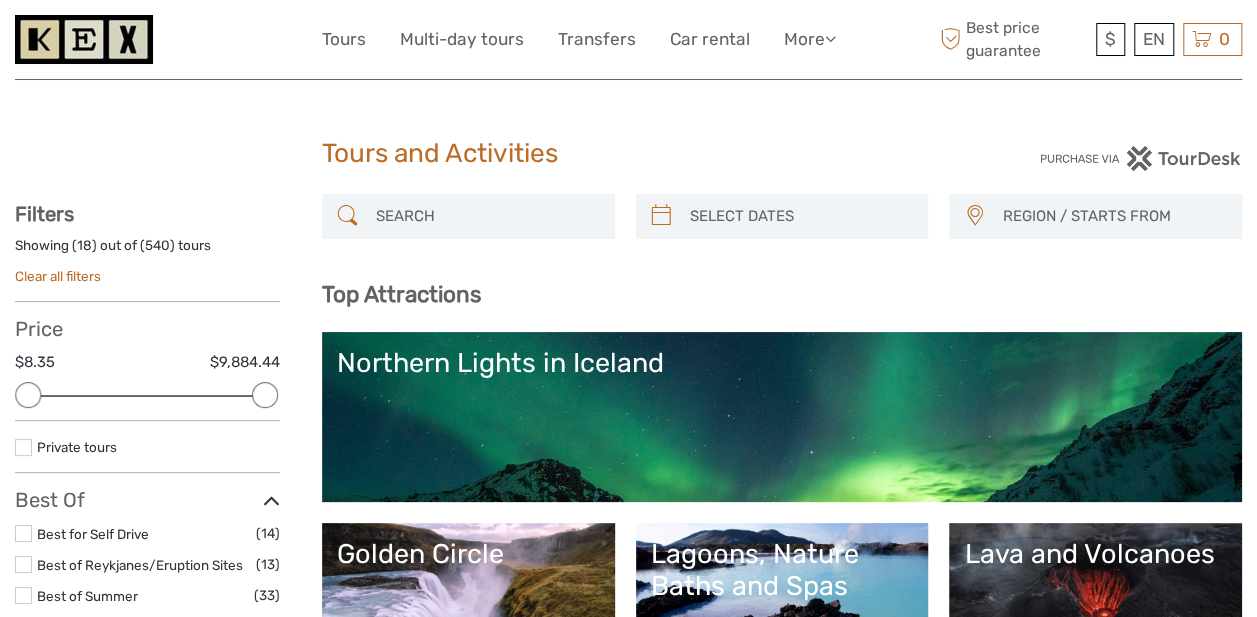 scroll, scrollTop: 0, scrollLeft: 0, axis: both 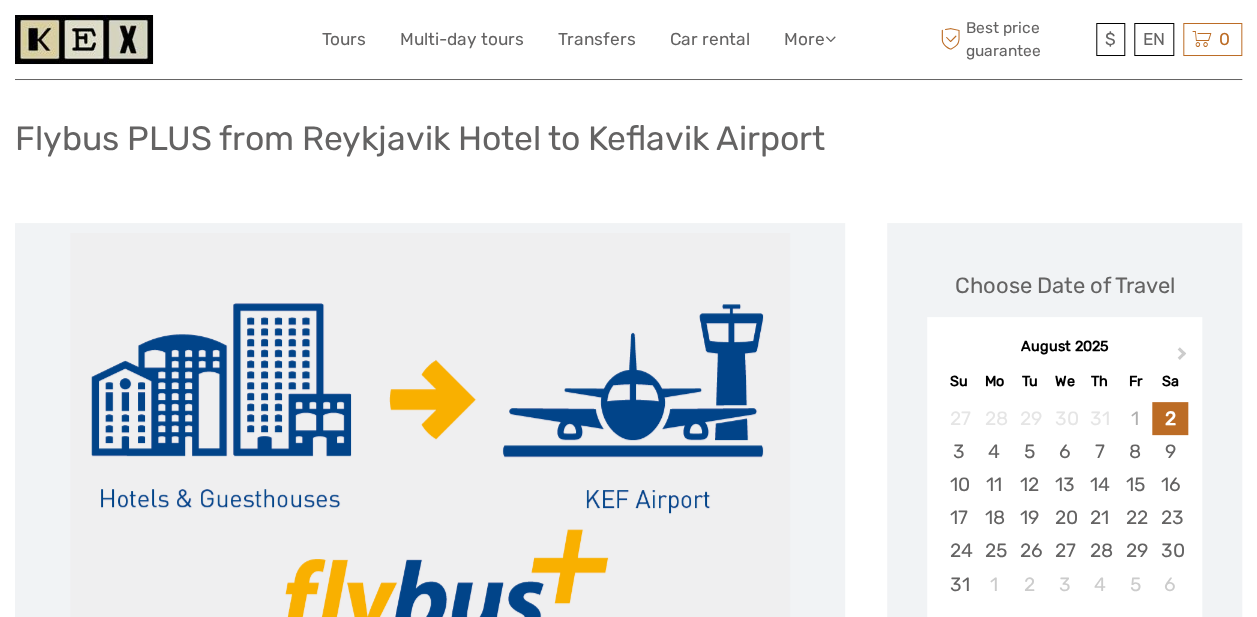 click on "10" at bounding box center [958, 484] 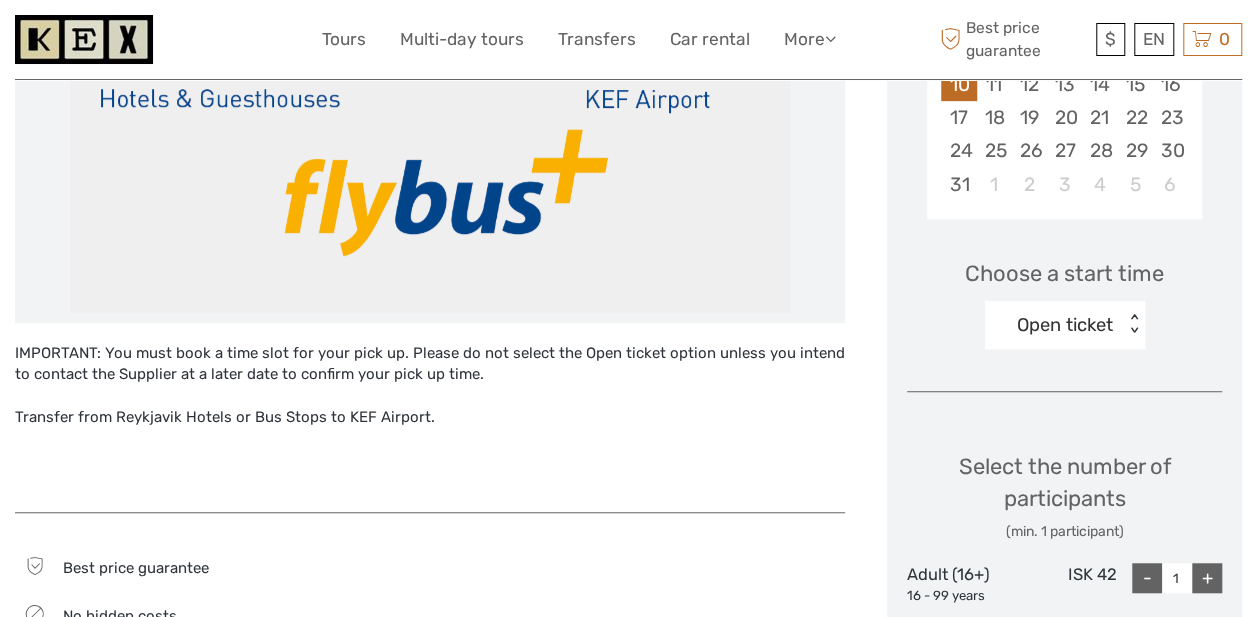 scroll, scrollTop: 501, scrollLeft: 0, axis: vertical 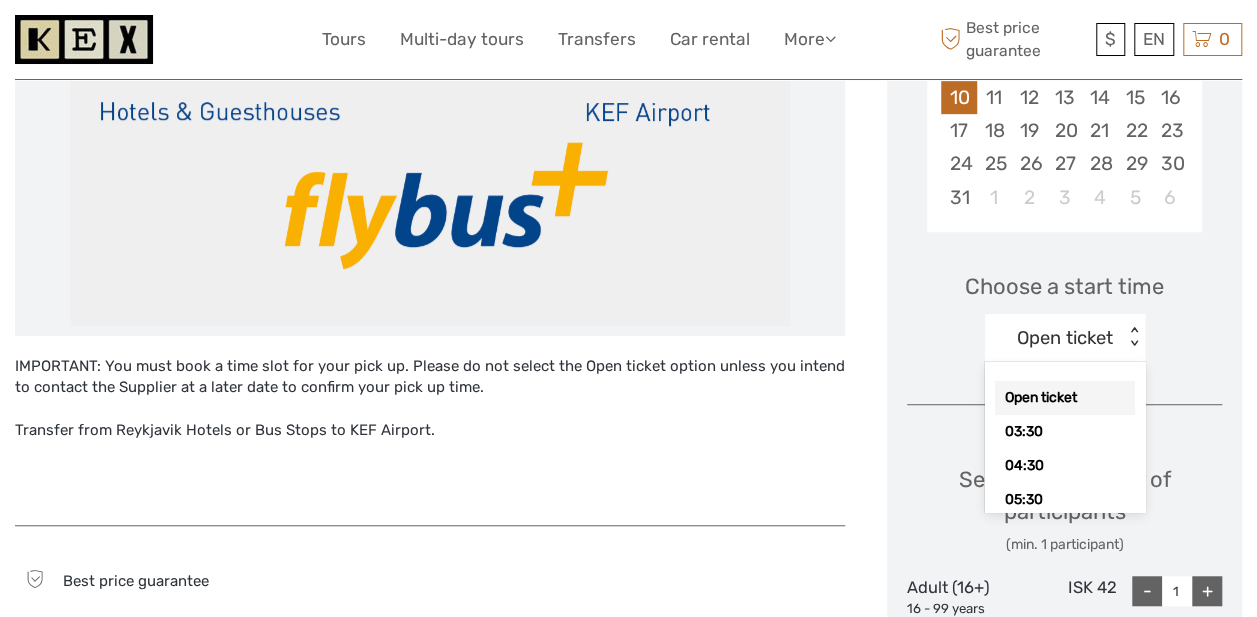 click on "Open ticket" at bounding box center (1065, 338) 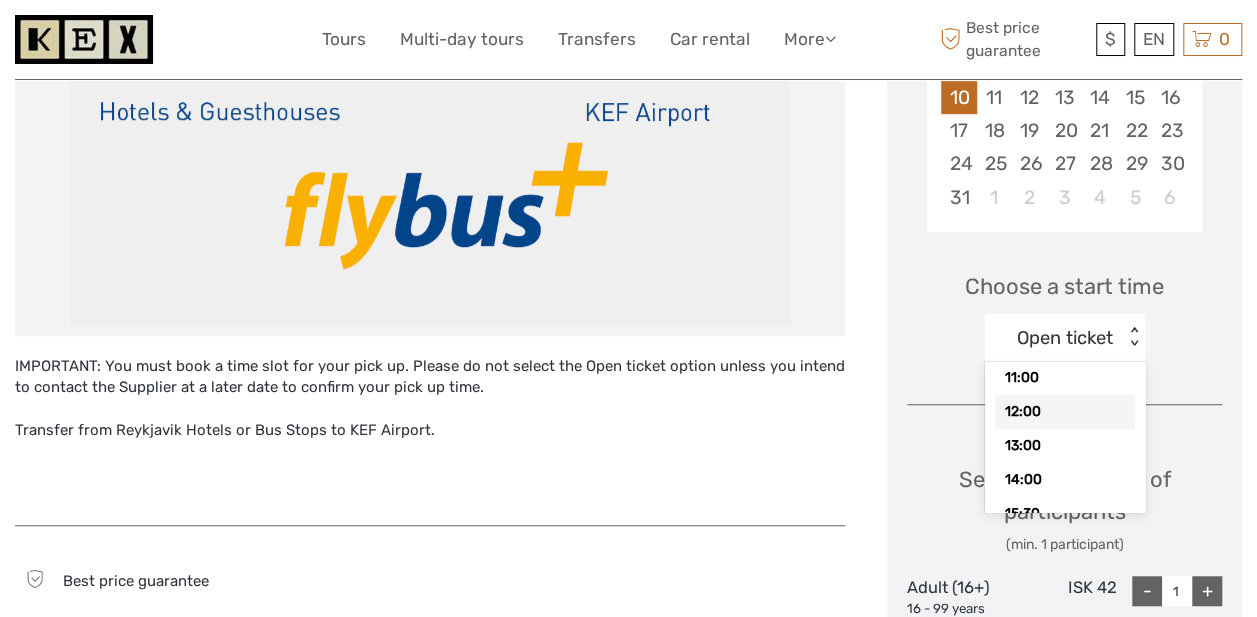 scroll, scrollTop: 297, scrollLeft: 0, axis: vertical 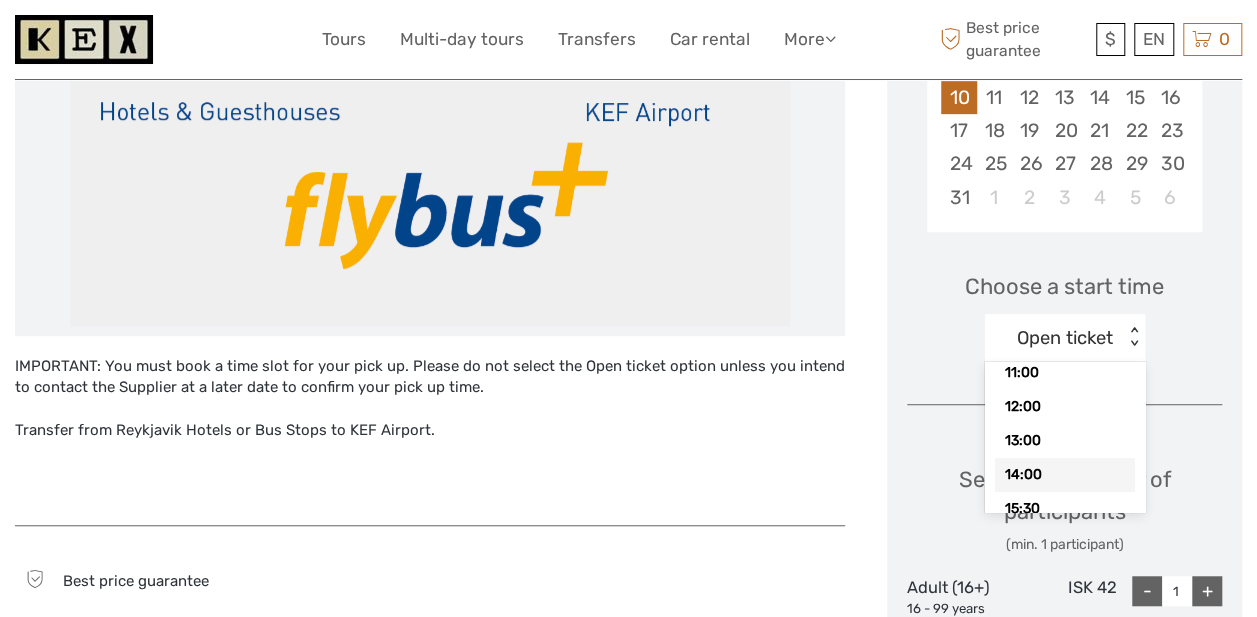 click on "14:00" at bounding box center (1065, 475) 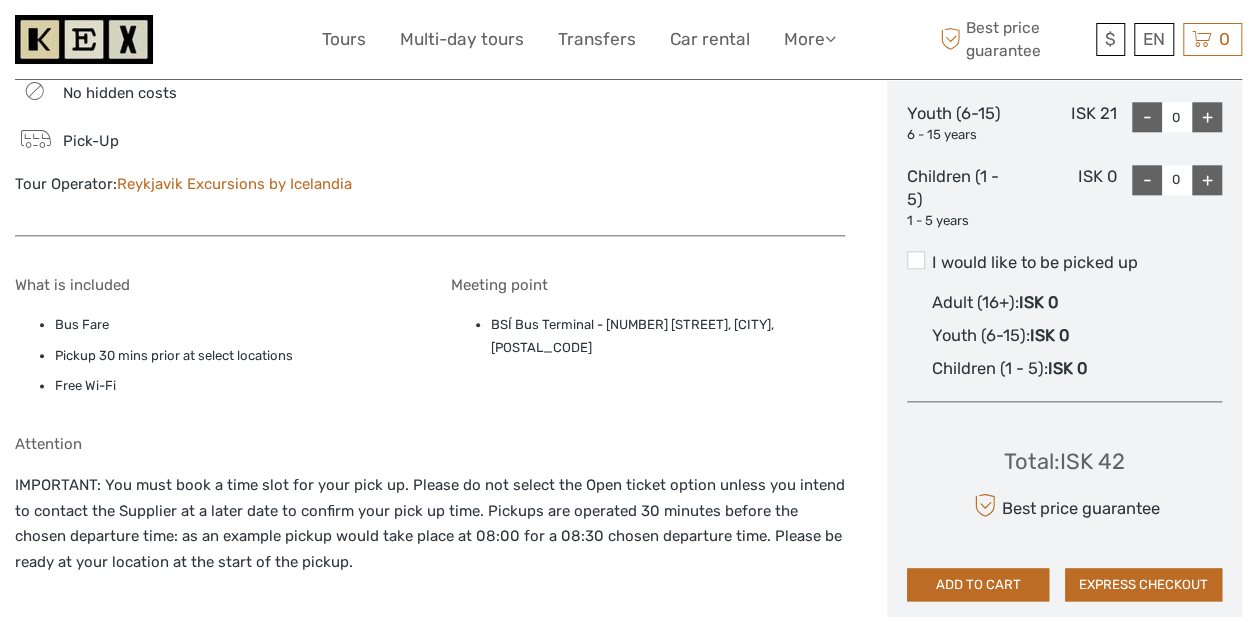 scroll, scrollTop: 1054, scrollLeft: 0, axis: vertical 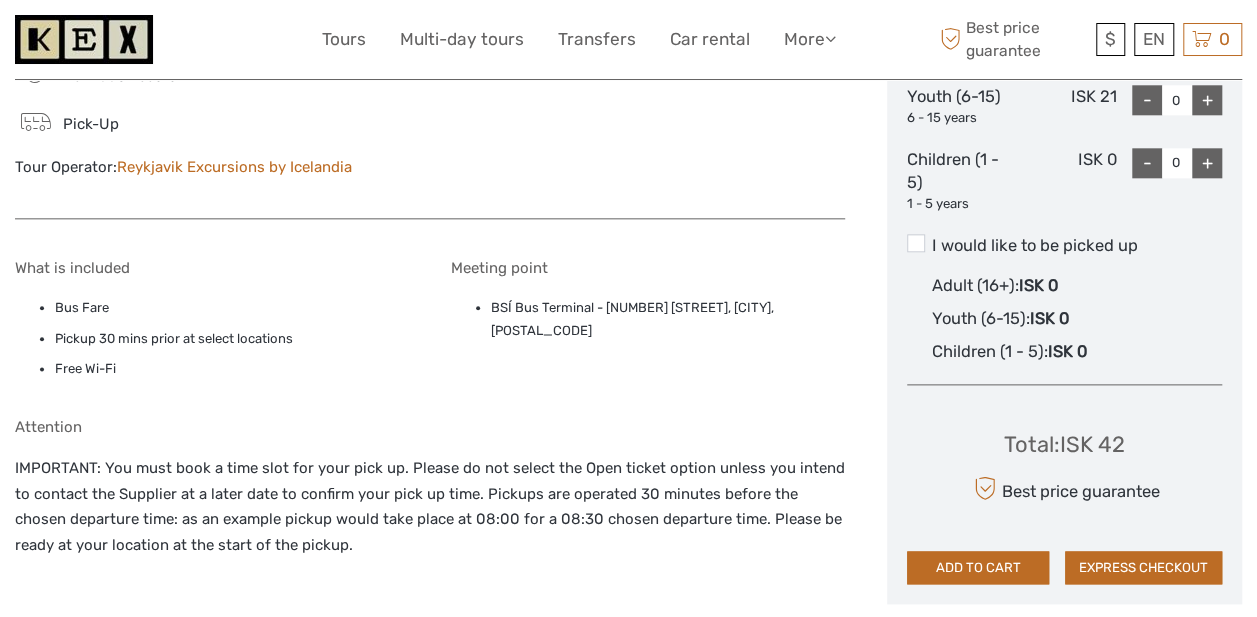 click at bounding box center [916, 243] 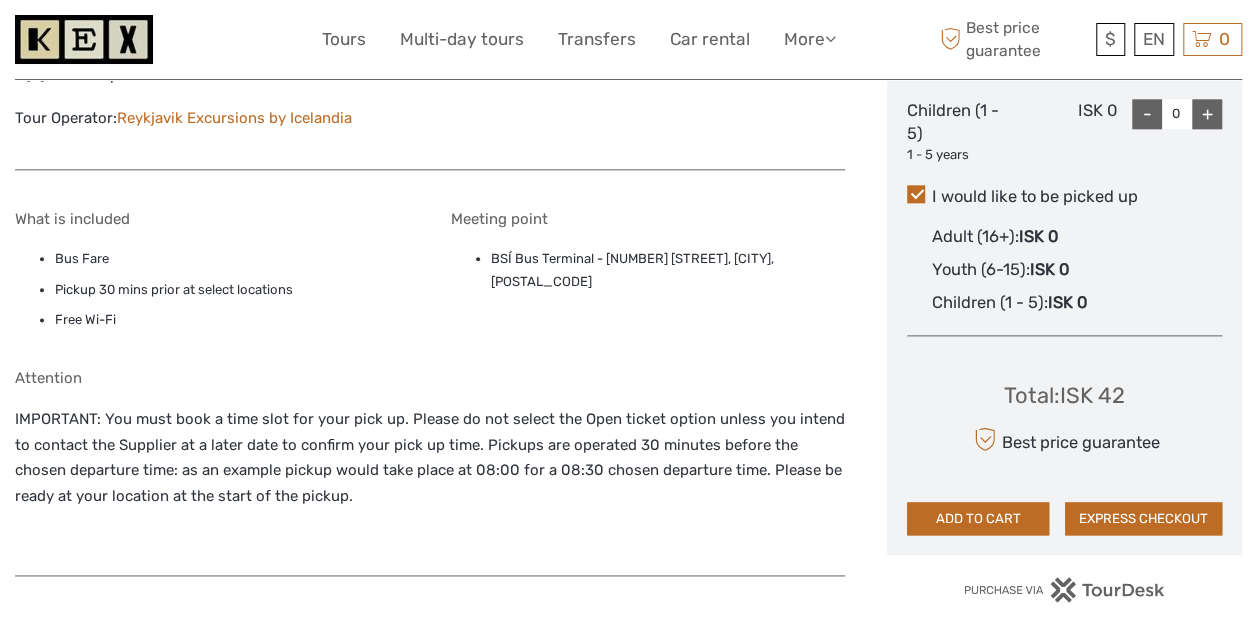 scroll, scrollTop: 1123, scrollLeft: 0, axis: vertical 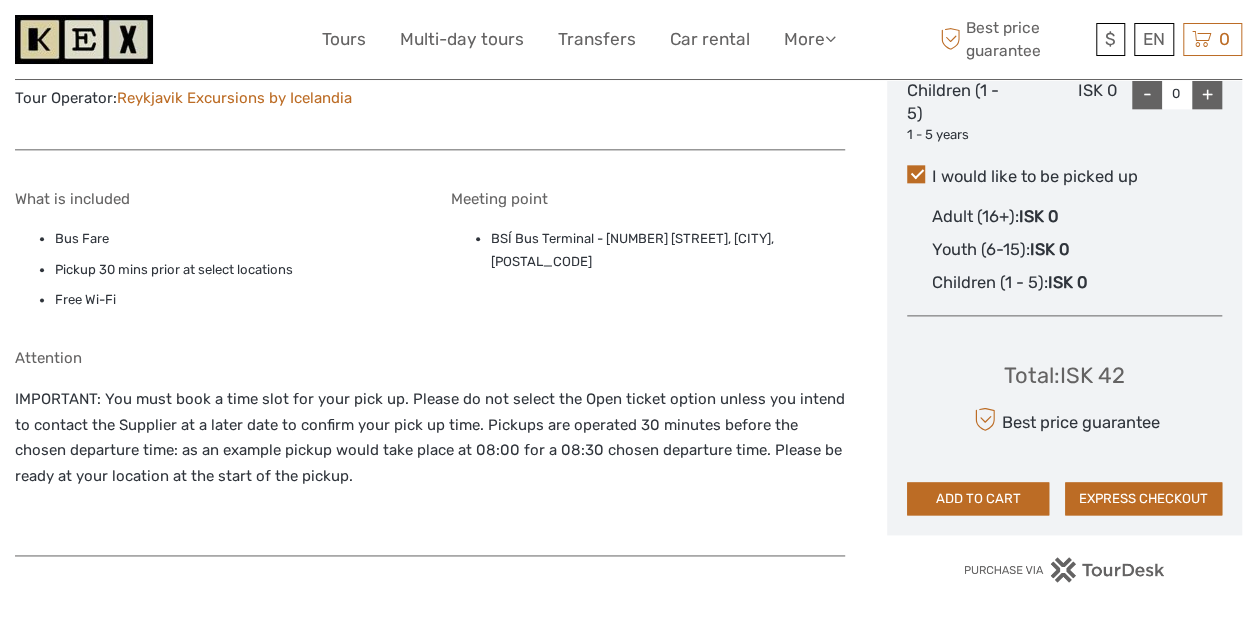 click on "EXPRESS CHECKOUT" at bounding box center (1143, 499) 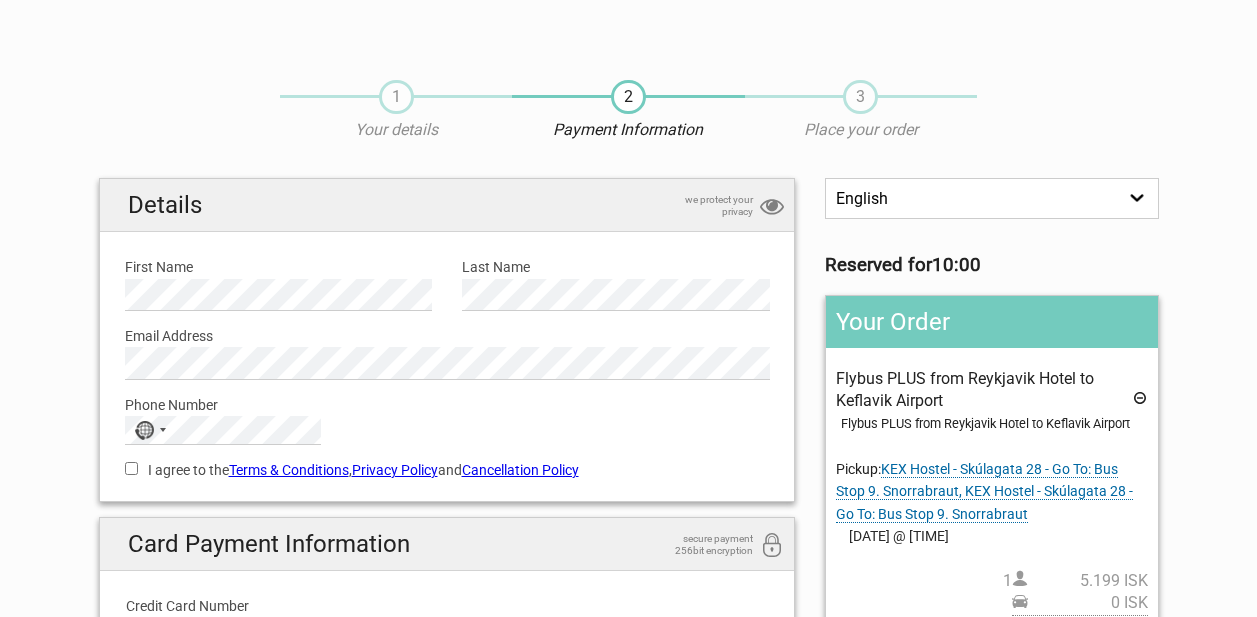 scroll, scrollTop: 0, scrollLeft: 0, axis: both 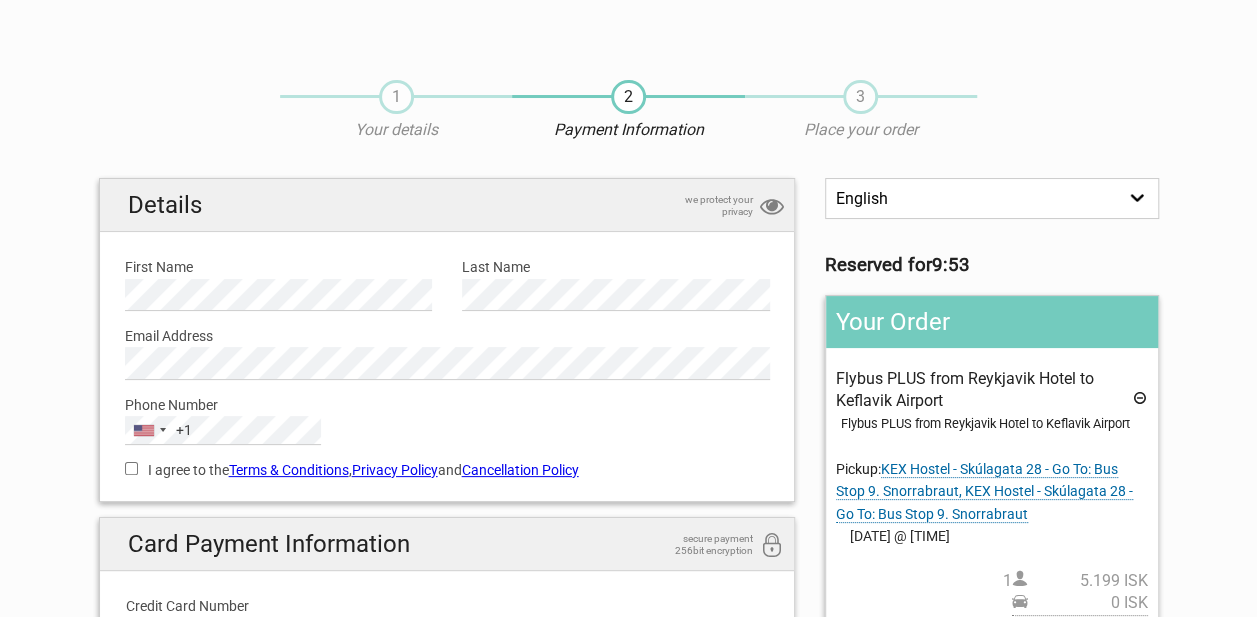 click on "I agree to the  Terms & Conditions ,  Privacy Policy  and  Cancellation Policy" at bounding box center (131, 468) 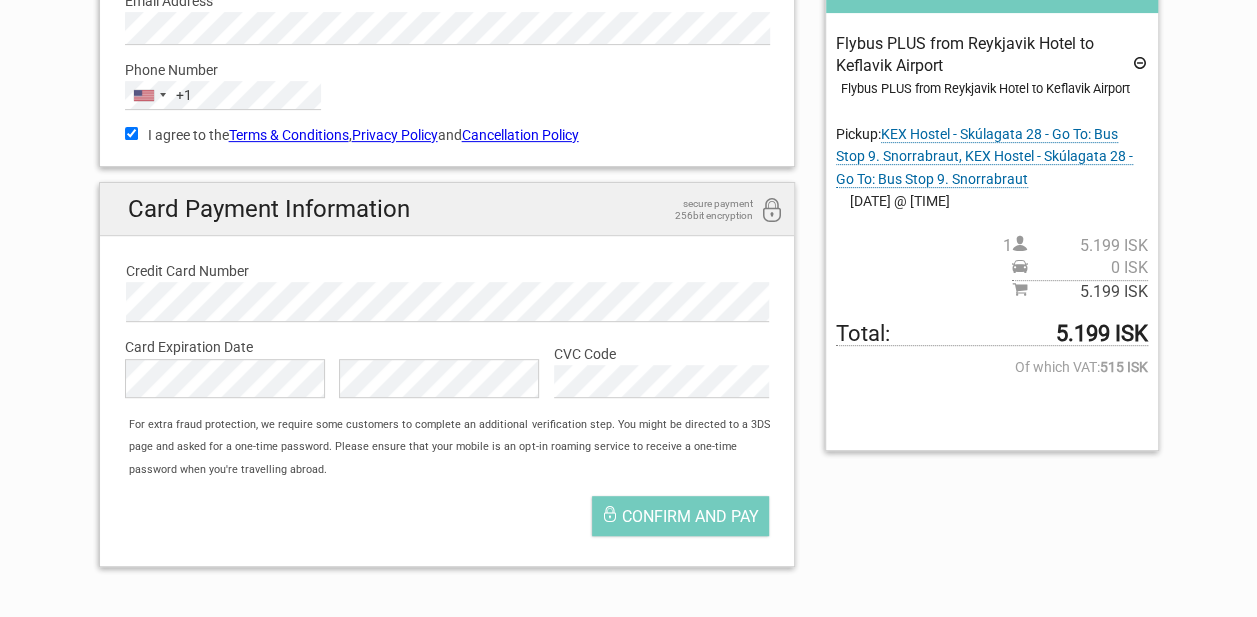scroll, scrollTop: 359, scrollLeft: 0, axis: vertical 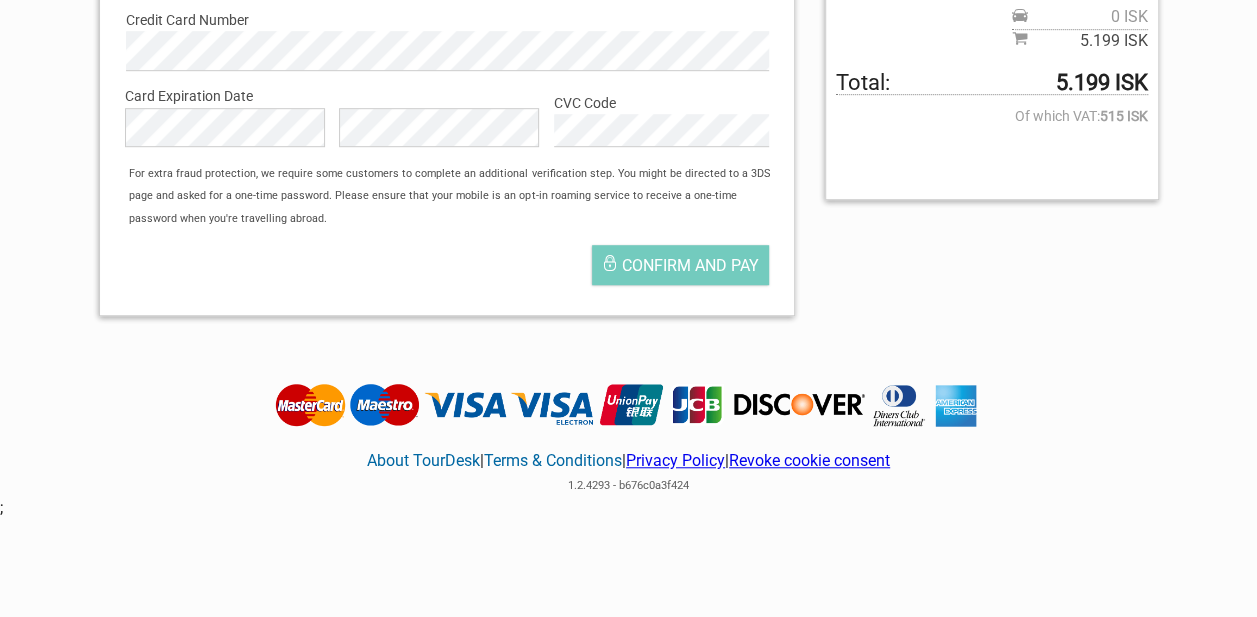 click on "Confirm and pay" at bounding box center [690, 265] 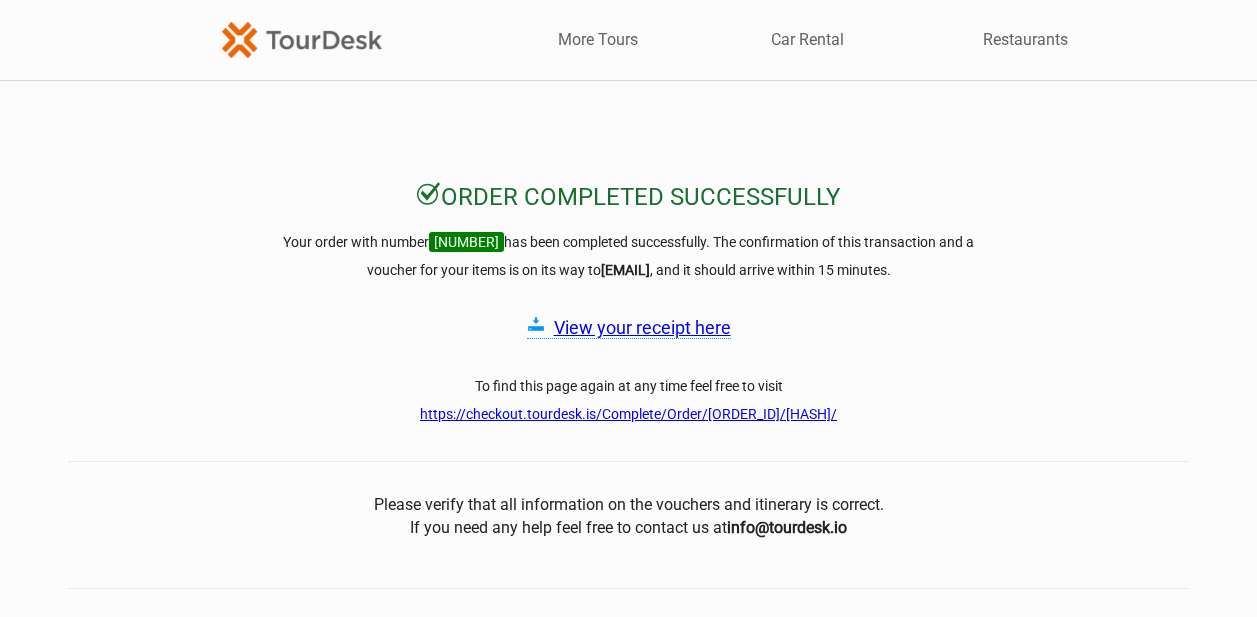scroll, scrollTop: 0, scrollLeft: 0, axis: both 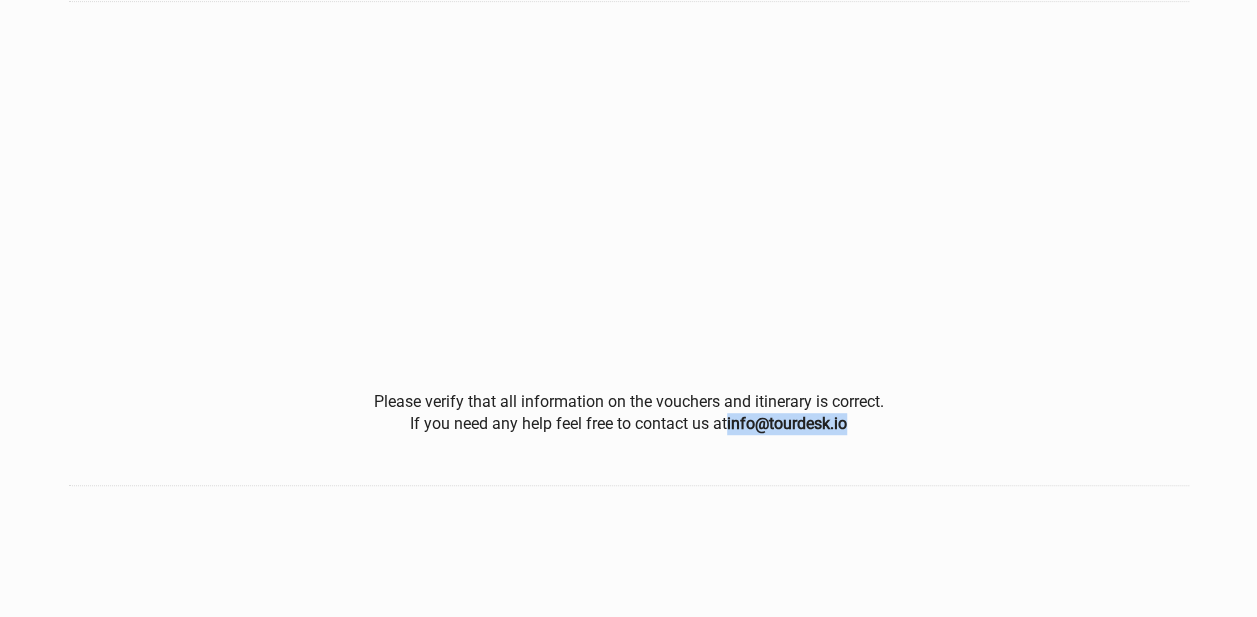 drag, startPoint x: 850, startPoint y: 422, endPoint x: 728, endPoint y: 429, distance: 122.20065 